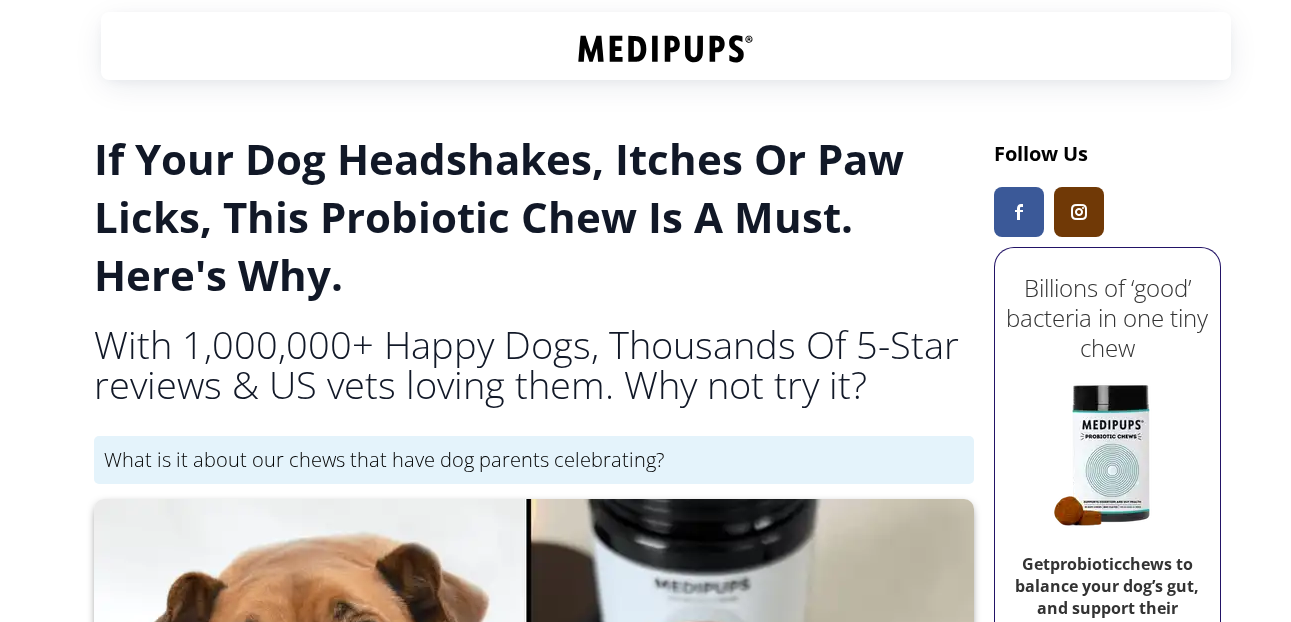 scroll, scrollTop: 0, scrollLeft: 0, axis: both 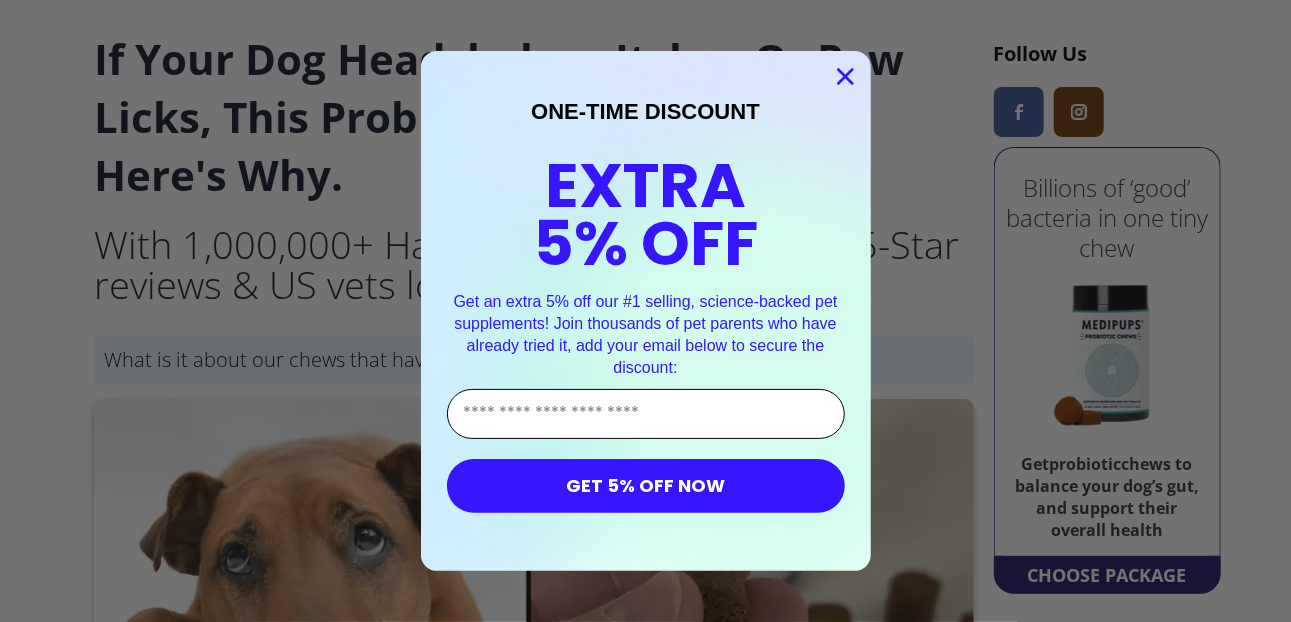 click on "Enter Your Email Address" at bounding box center [646, 414] 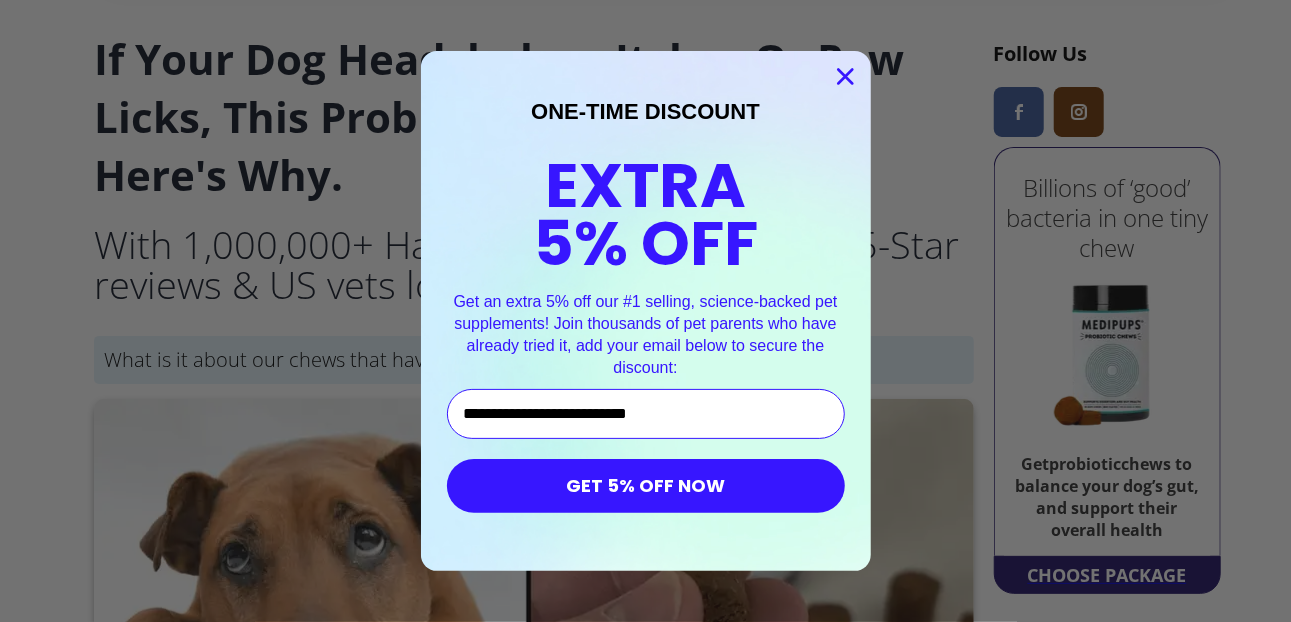 click on "GET 5% OFF NOW" at bounding box center [646, 486] 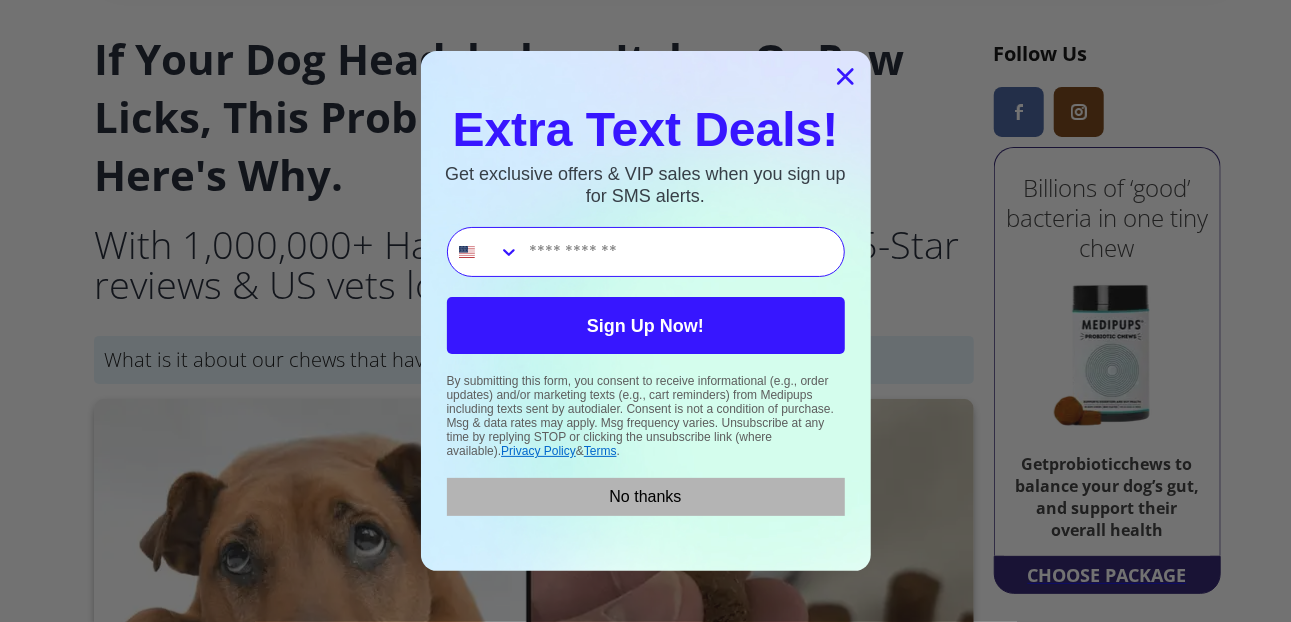 click on "No thanks" at bounding box center [646, 497] 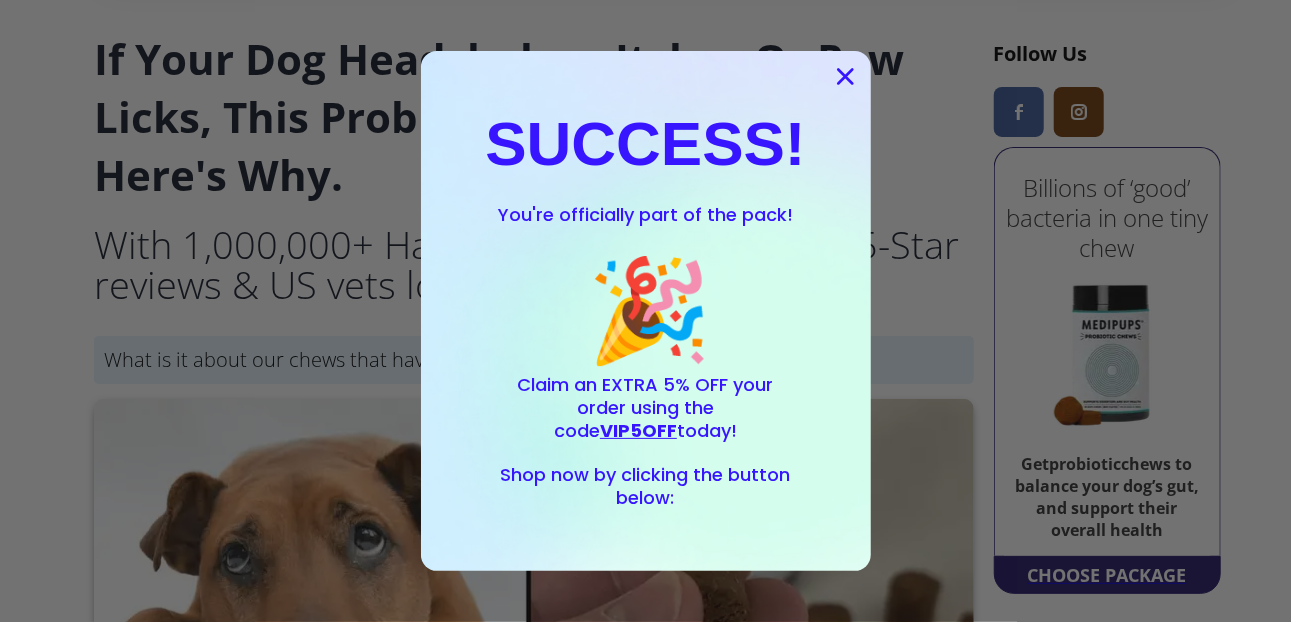 click on "SUCCESS! You're officially part of the pack! 🎉 Claim an EXTRA 5% OFF your order using the code  VIP5OFF  today!
Shop now by clicking the button below:" at bounding box center (646, 311) 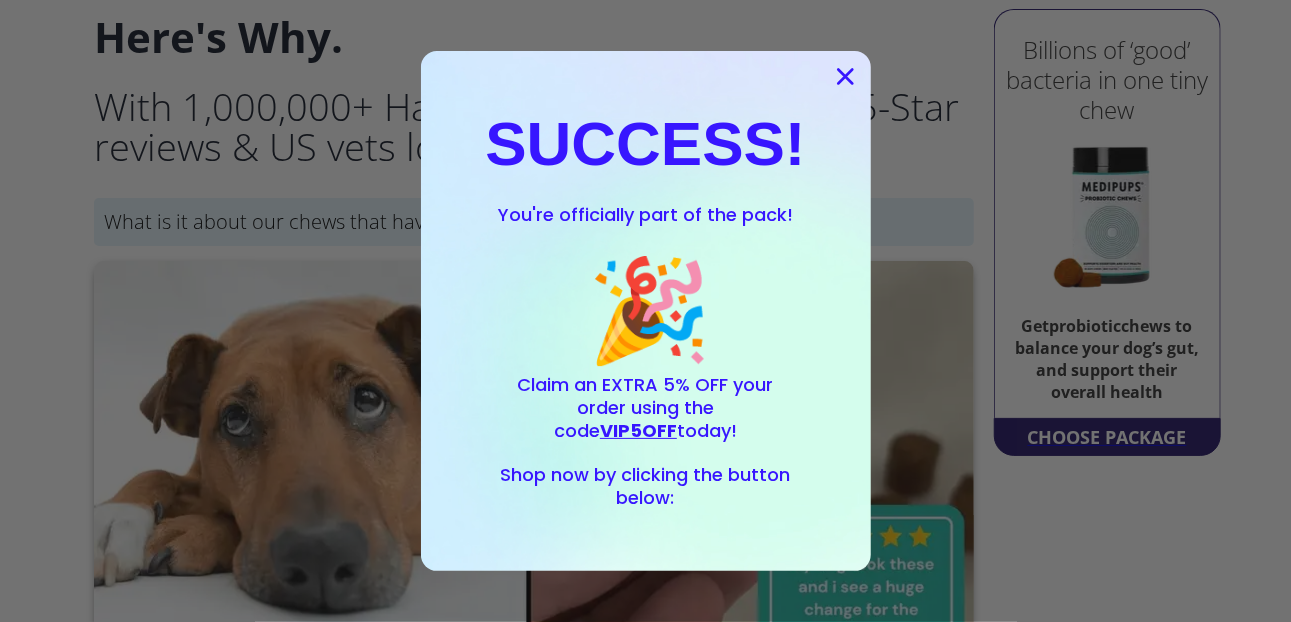 scroll, scrollTop: 300, scrollLeft: 0, axis: vertical 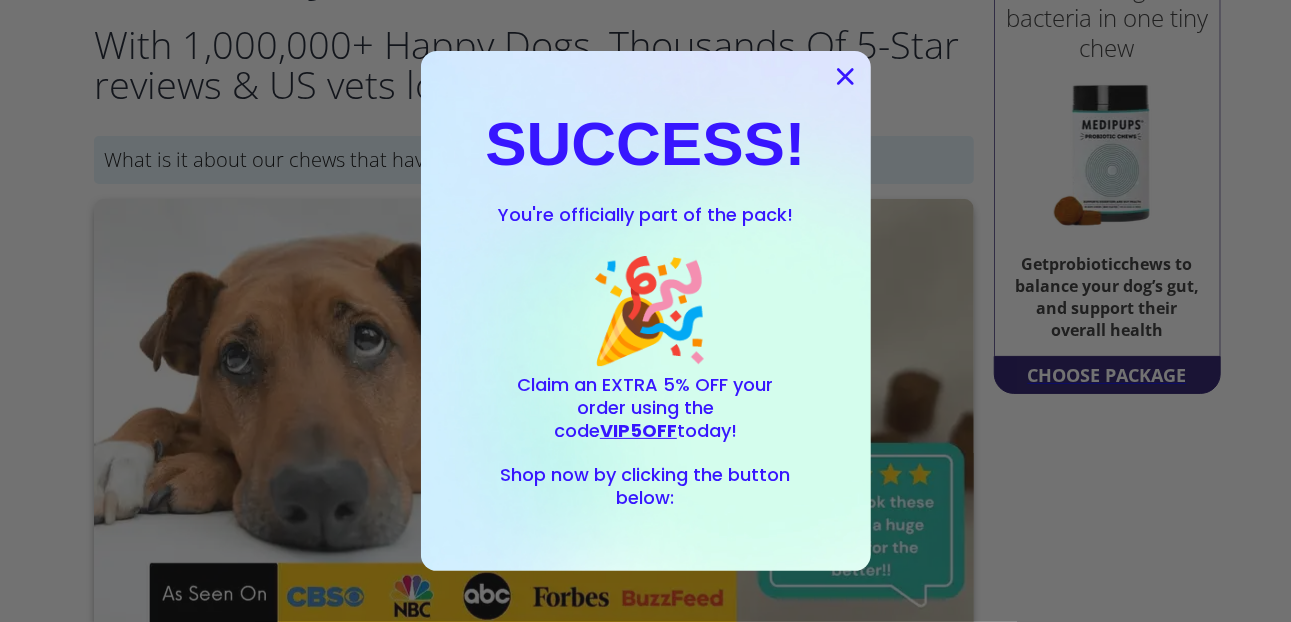 click on "Shop now by clicking the button below:" at bounding box center [646, 486] 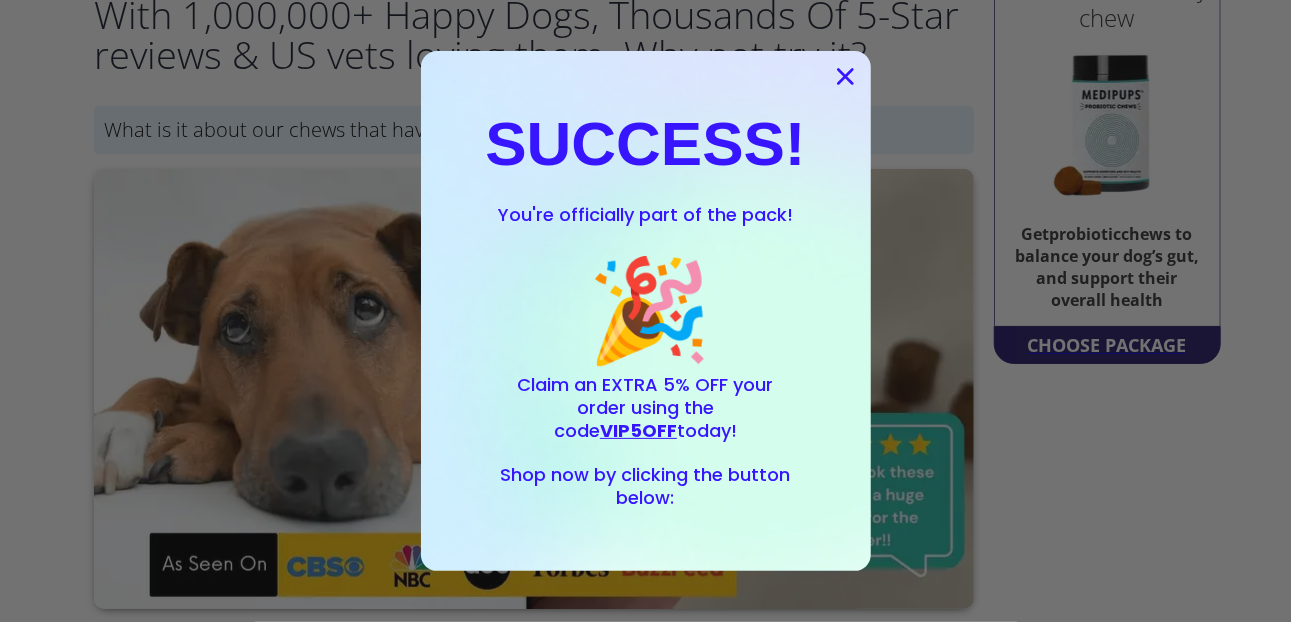 scroll, scrollTop: 200, scrollLeft: 0, axis: vertical 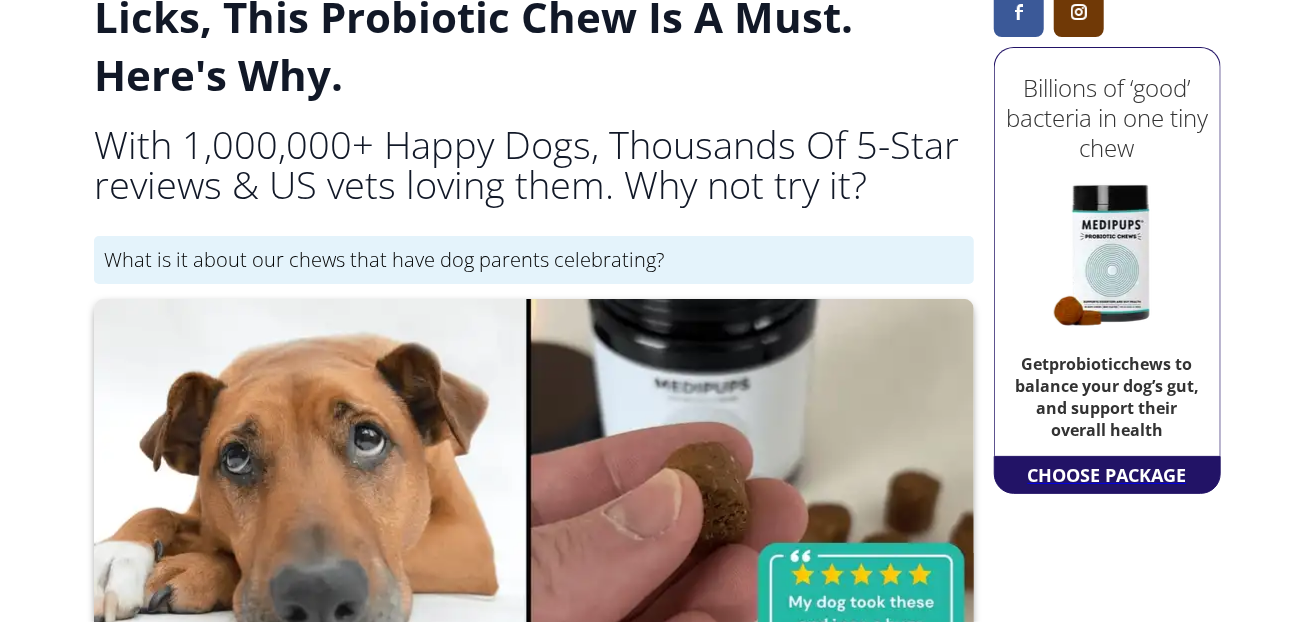 click on "Close dialog SUCCESS! You're officially part of the pack! 🎉 Claim an EXTRA 5% OFF your order using the code  VIP5OFF  today!
Shop now by clicking the button below: ******" at bounding box center [645, 311] 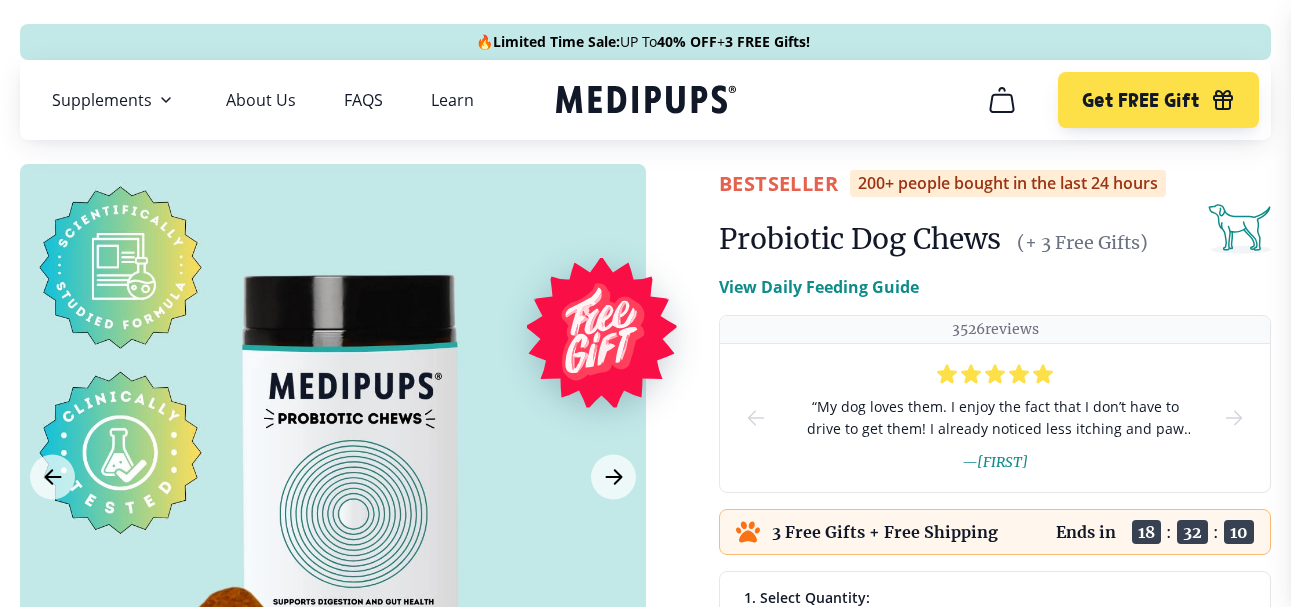 scroll, scrollTop: 0, scrollLeft: 0, axis: both 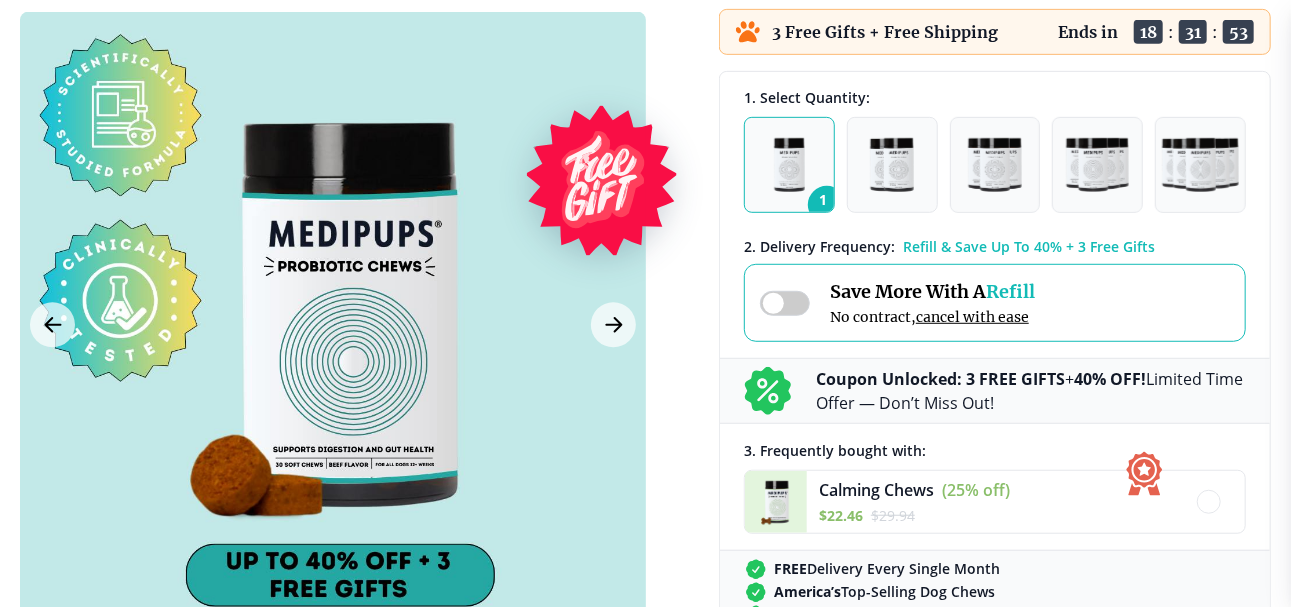 click on "Coupon Unlocked: 3 FREE GIFTS" at bounding box center (940, 379) 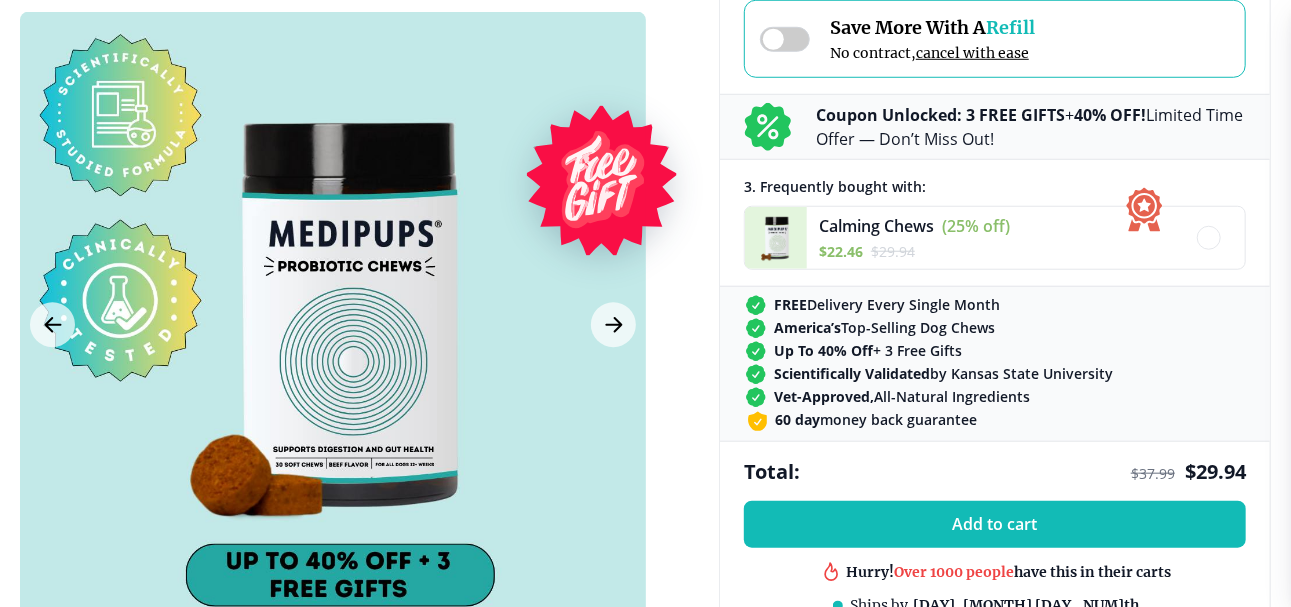 scroll, scrollTop: 800, scrollLeft: 0, axis: vertical 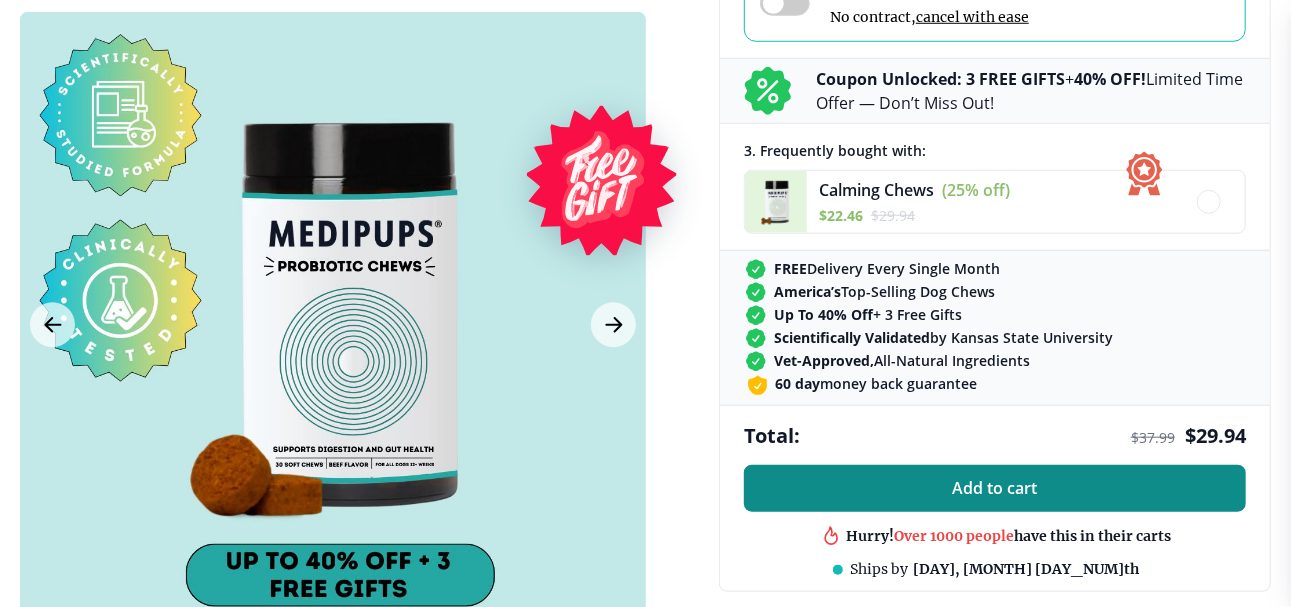 click on "Add to cart" at bounding box center [995, 488] 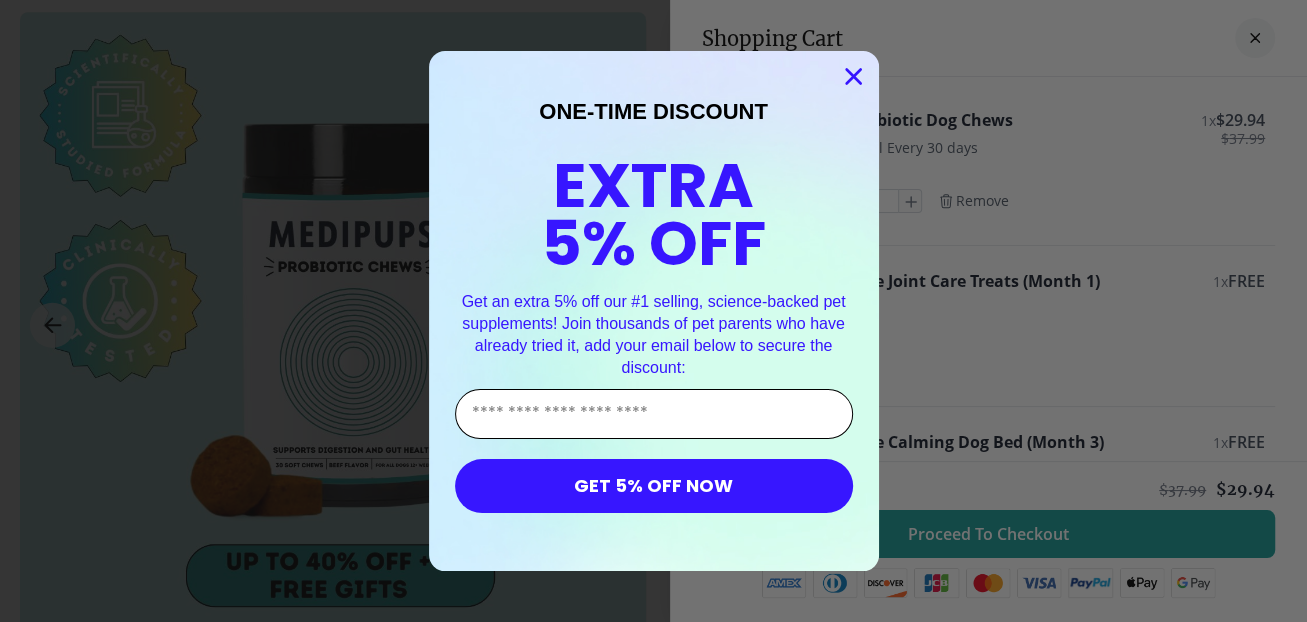 click on "Enter Your Email Address" at bounding box center (654, 414) 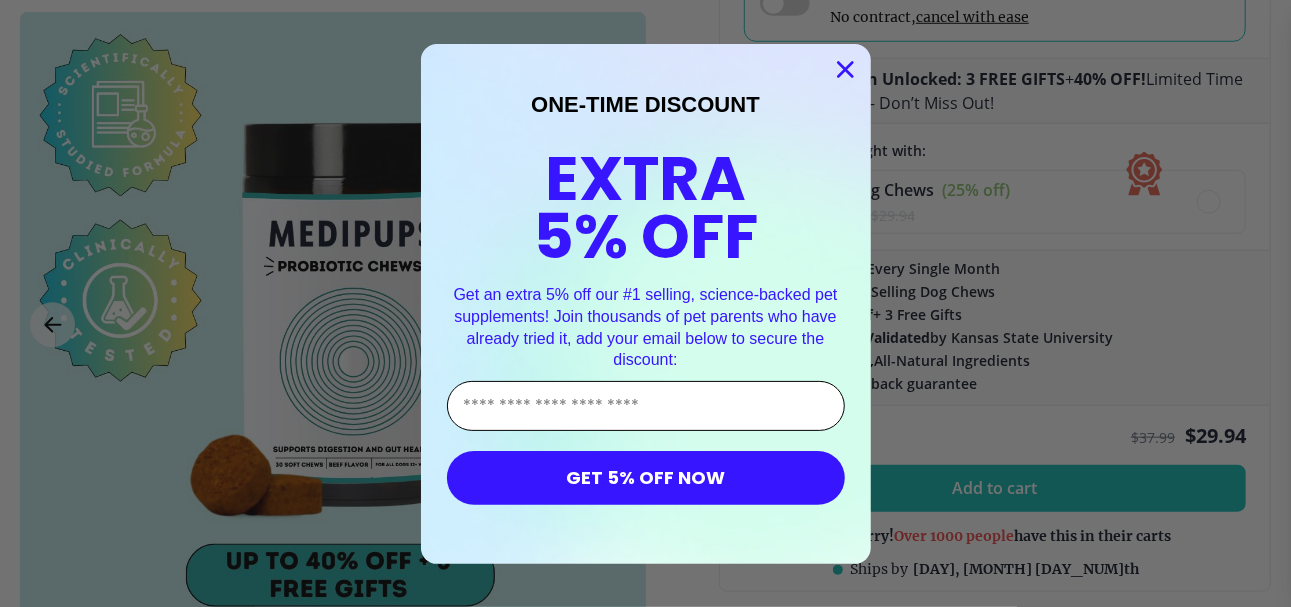 type on "**********" 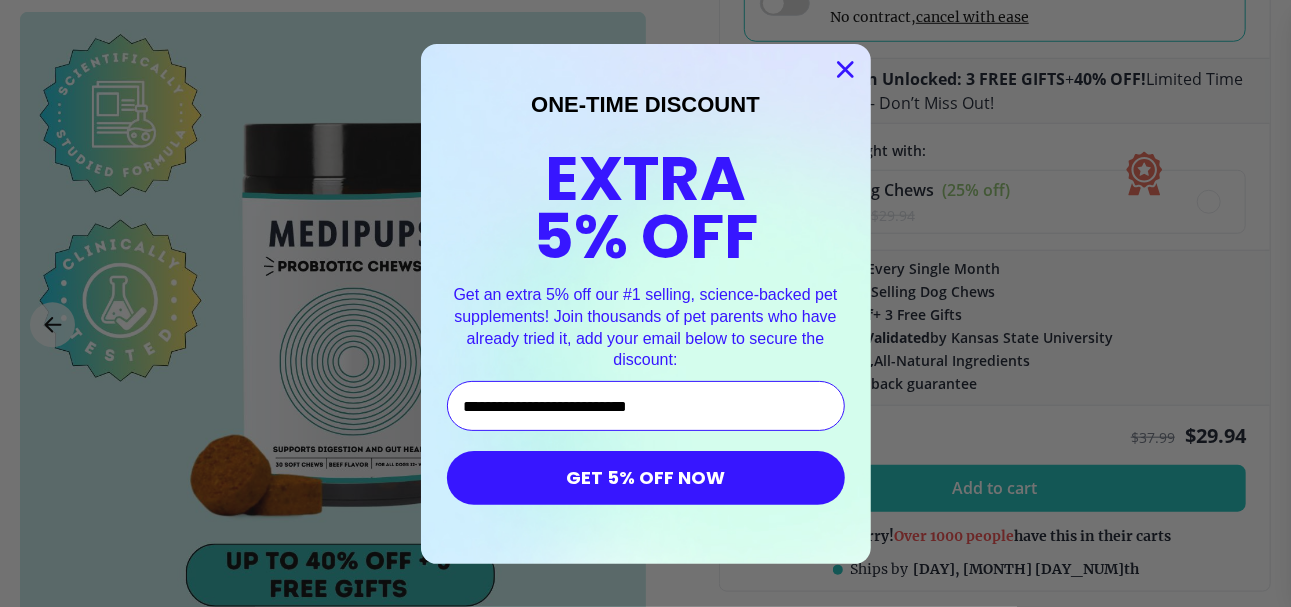 click on "GET 5% OFF NOW" at bounding box center [646, 478] 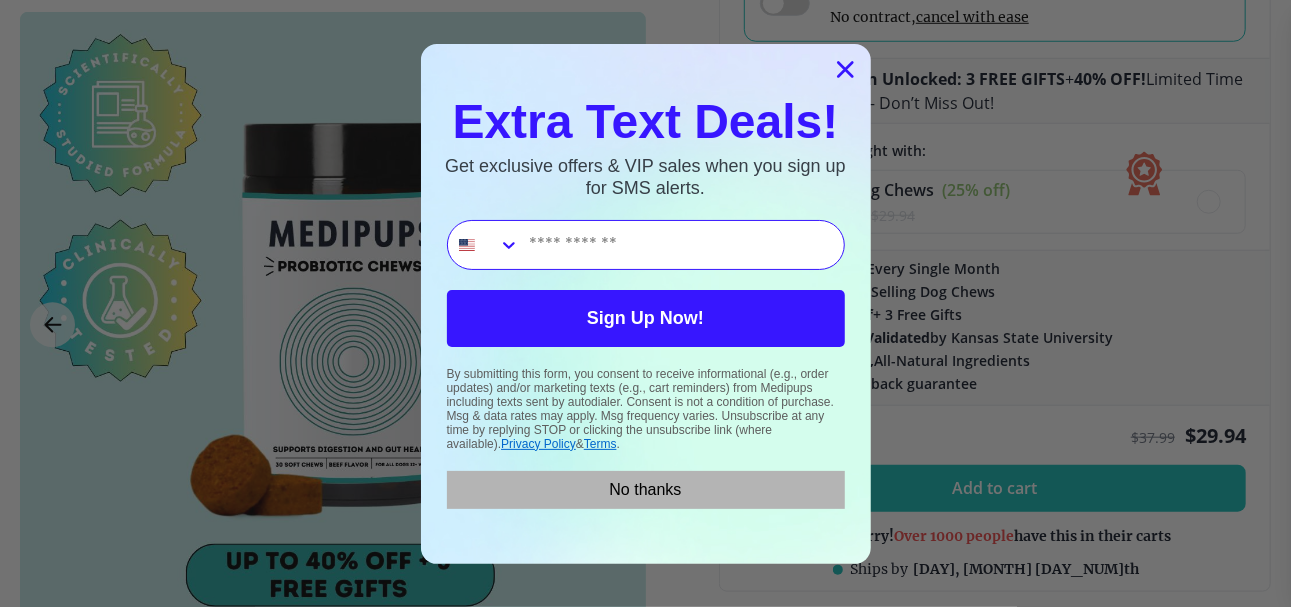 click on "No thanks" at bounding box center [646, 490] 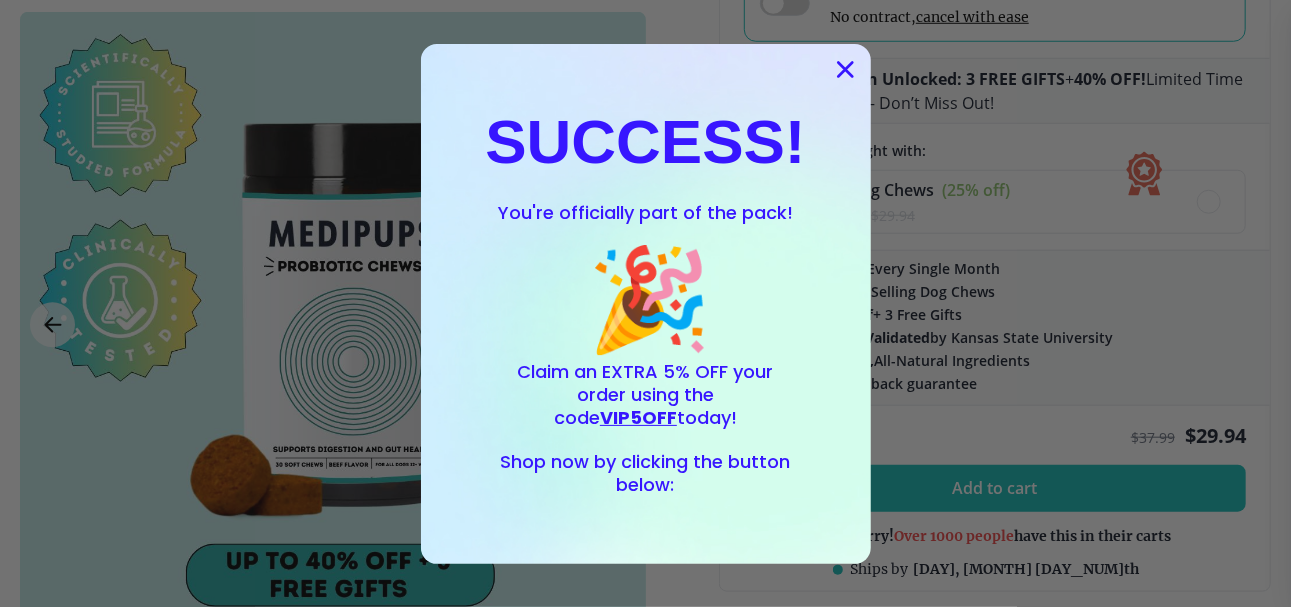 click on "SUCCESS! You're officially part of the pack! 🎉 Claim an EXTRA 5% OFF your order using the code  VIP5OFF  today!
Shop now by clicking the button below:" at bounding box center [646, 304] 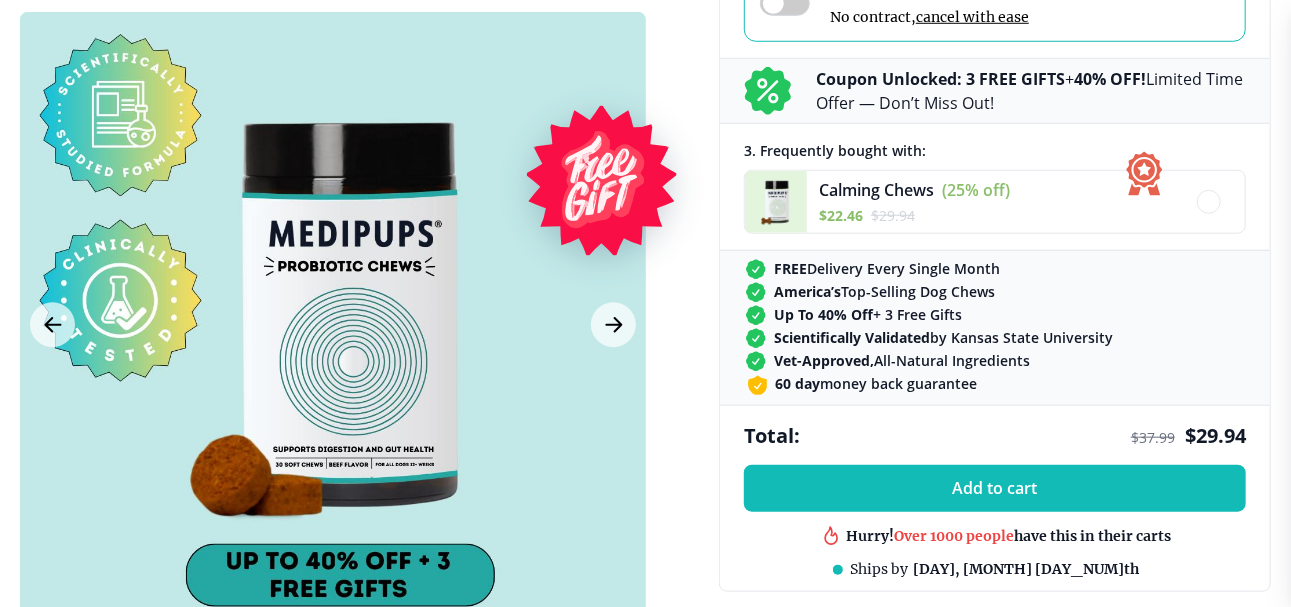 click on "Close dialog SUCCESS! You're officially part of the pack! 🎉 Claim an EXTRA 5% OFF your order using the code  VIP5OFF  today!
Shop now by clicking the button below: ******" at bounding box center (645, 303) 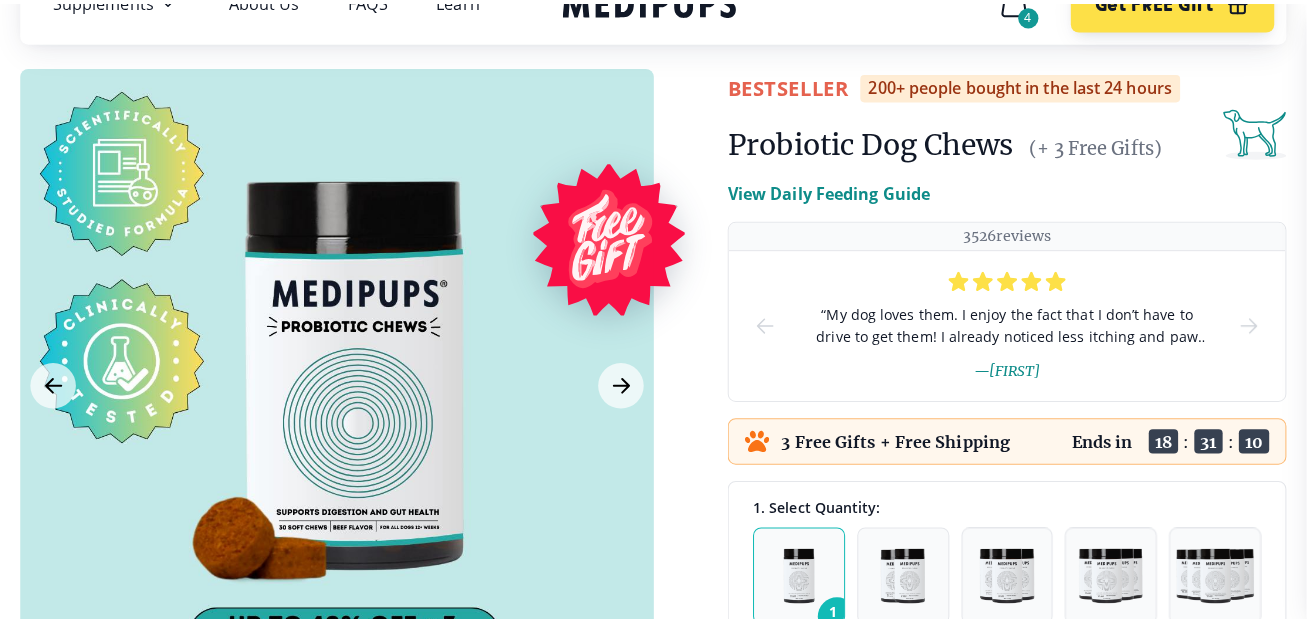 scroll, scrollTop: 0, scrollLeft: 0, axis: both 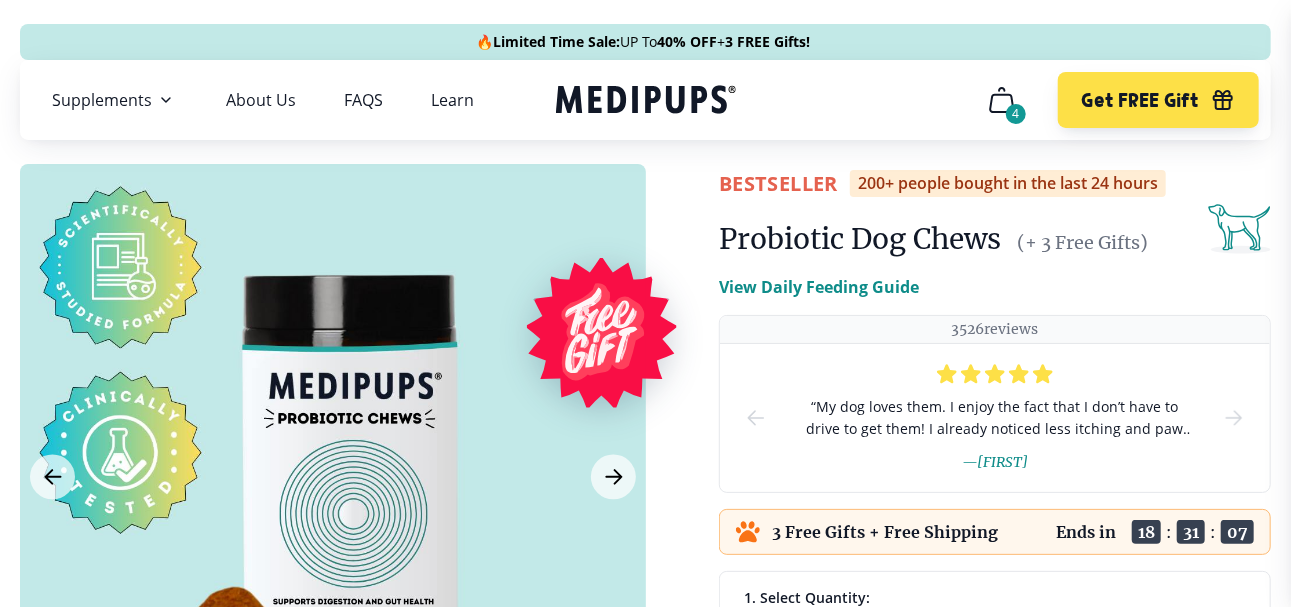 click 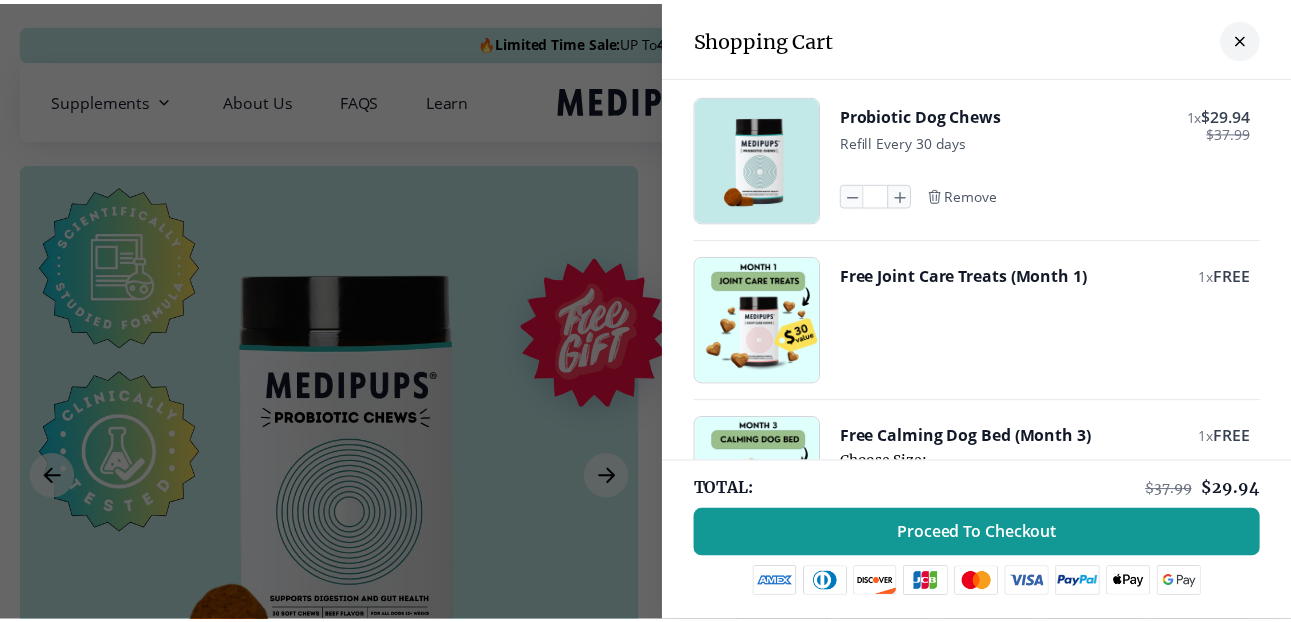 scroll, scrollTop: 0, scrollLeft: 0, axis: both 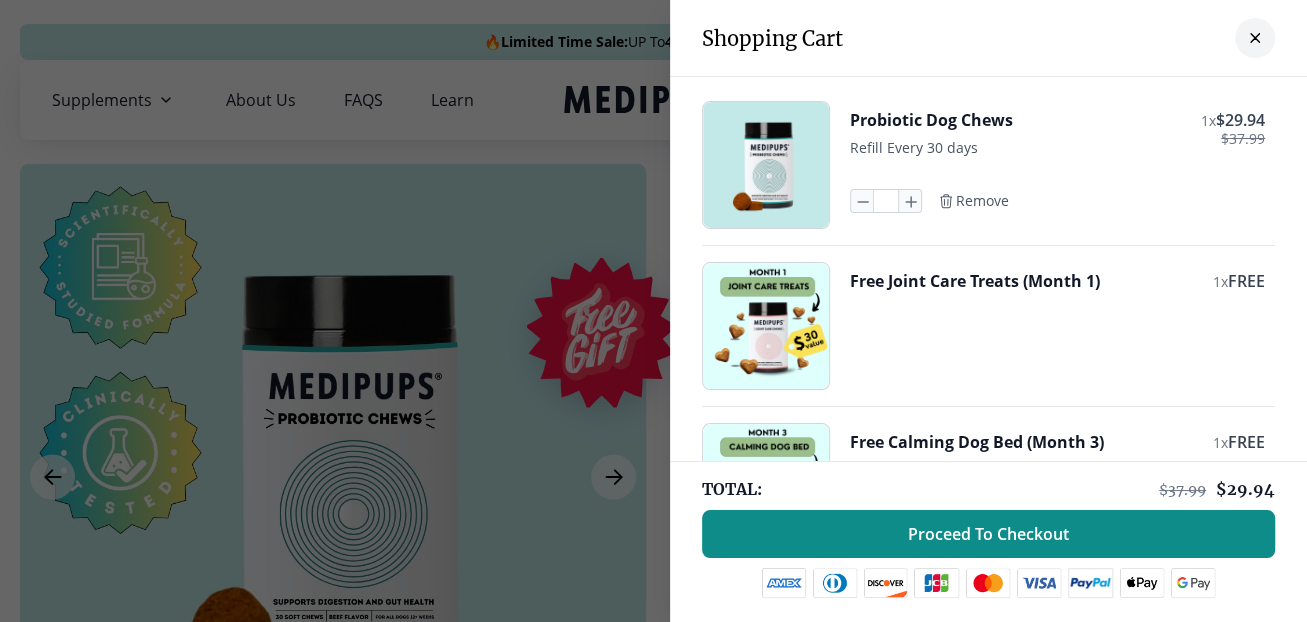 click on "Proceed To Checkout" at bounding box center (988, 534) 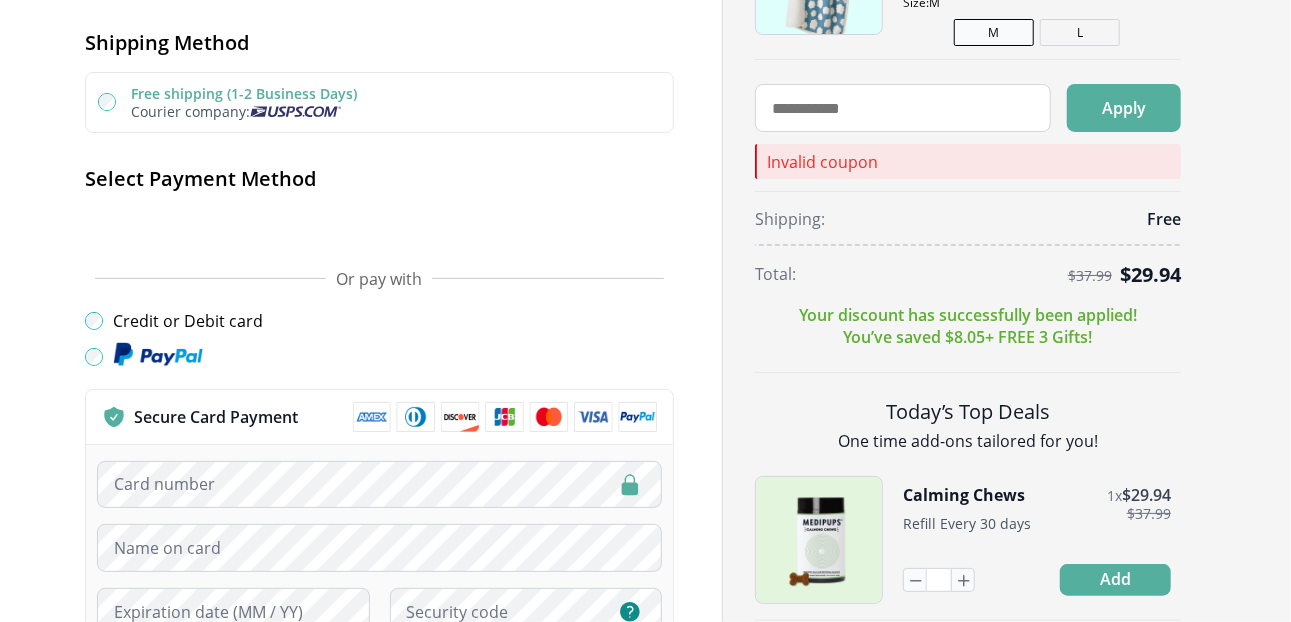 scroll, scrollTop: 700, scrollLeft: 0, axis: vertical 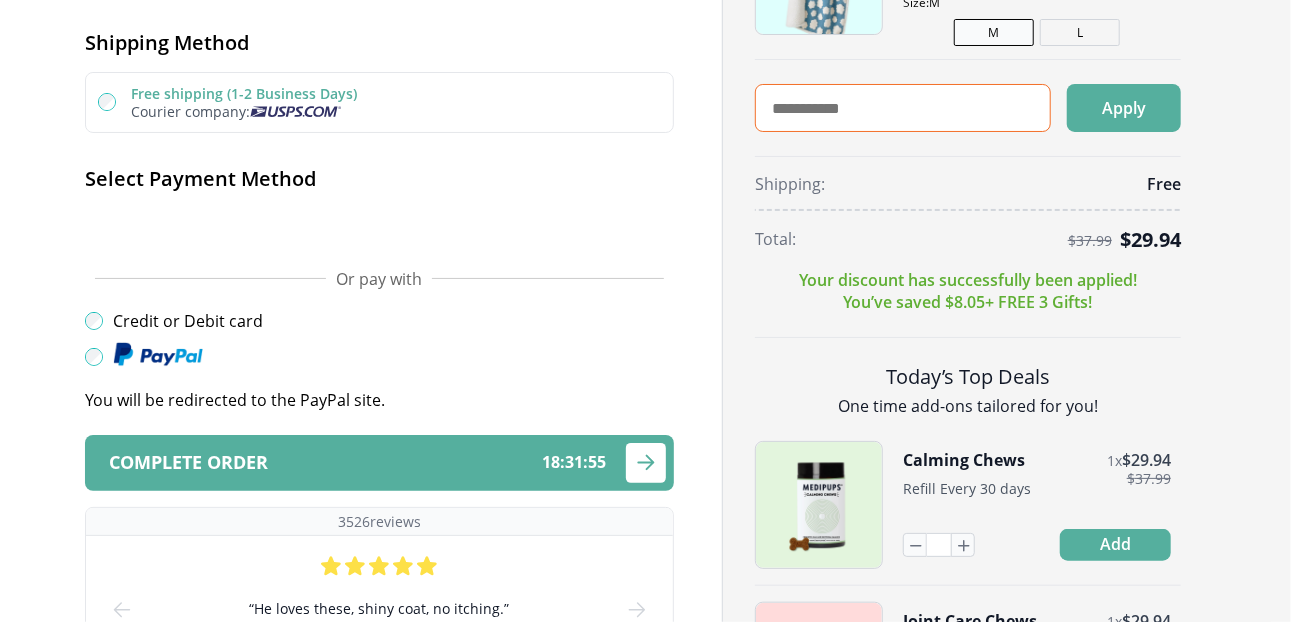 click at bounding box center [903, 108] 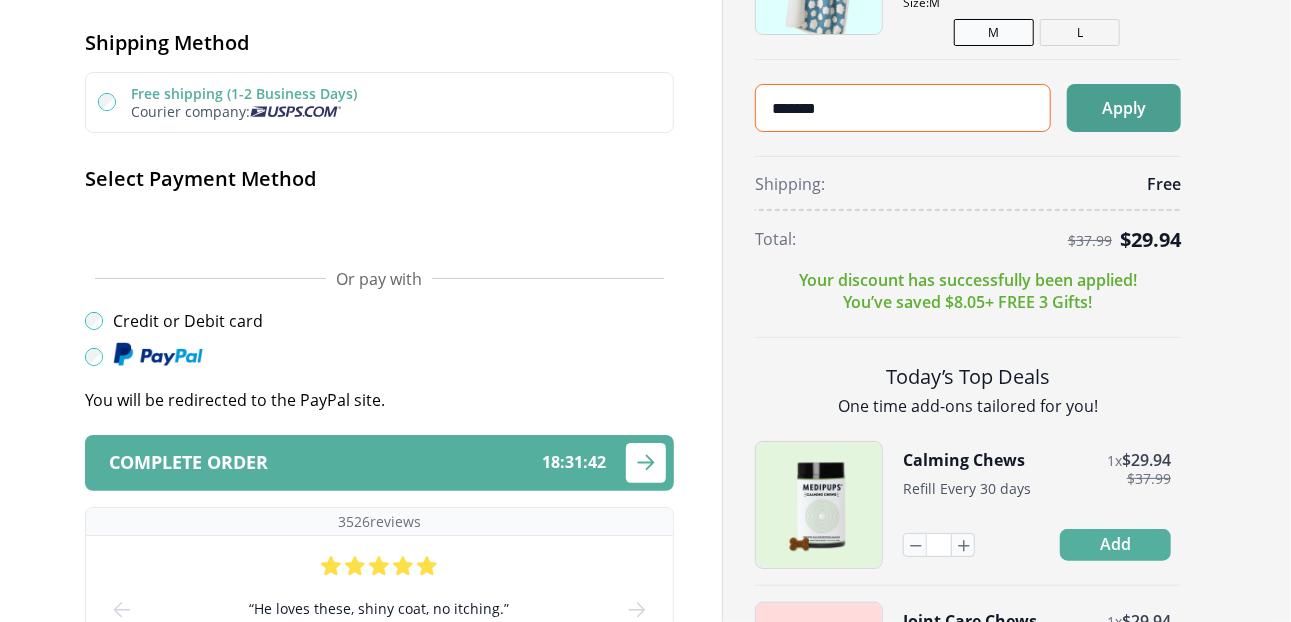 type on "*******" 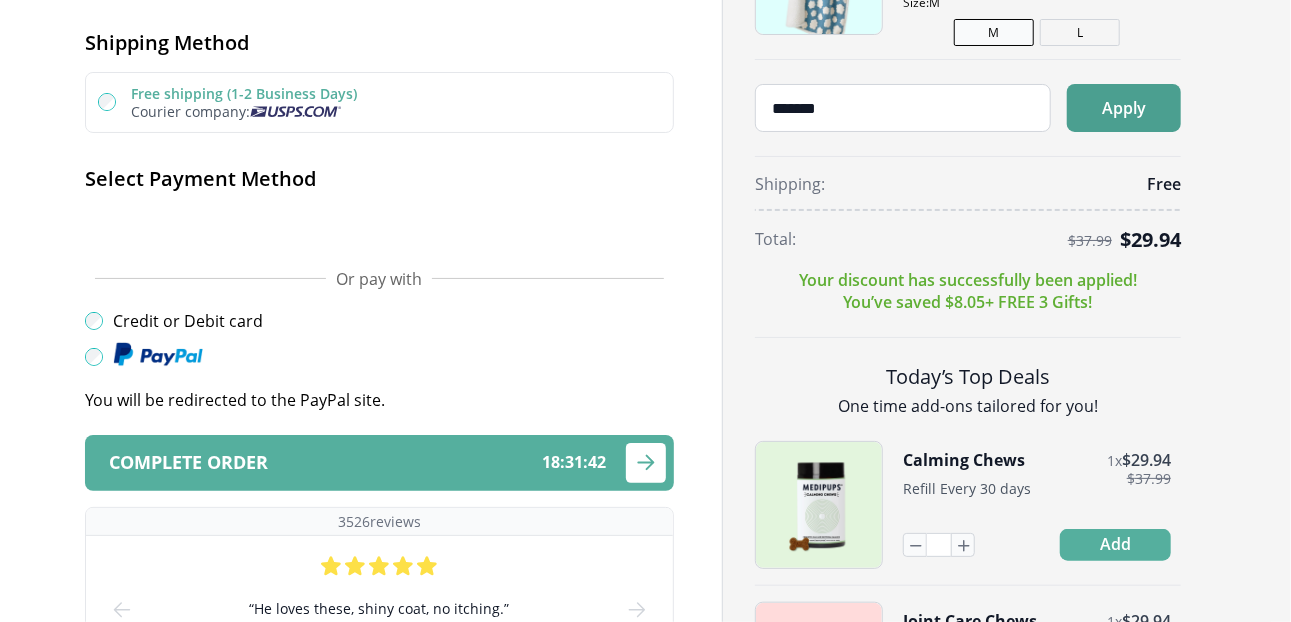 click on "Apply" at bounding box center (1124, 108) 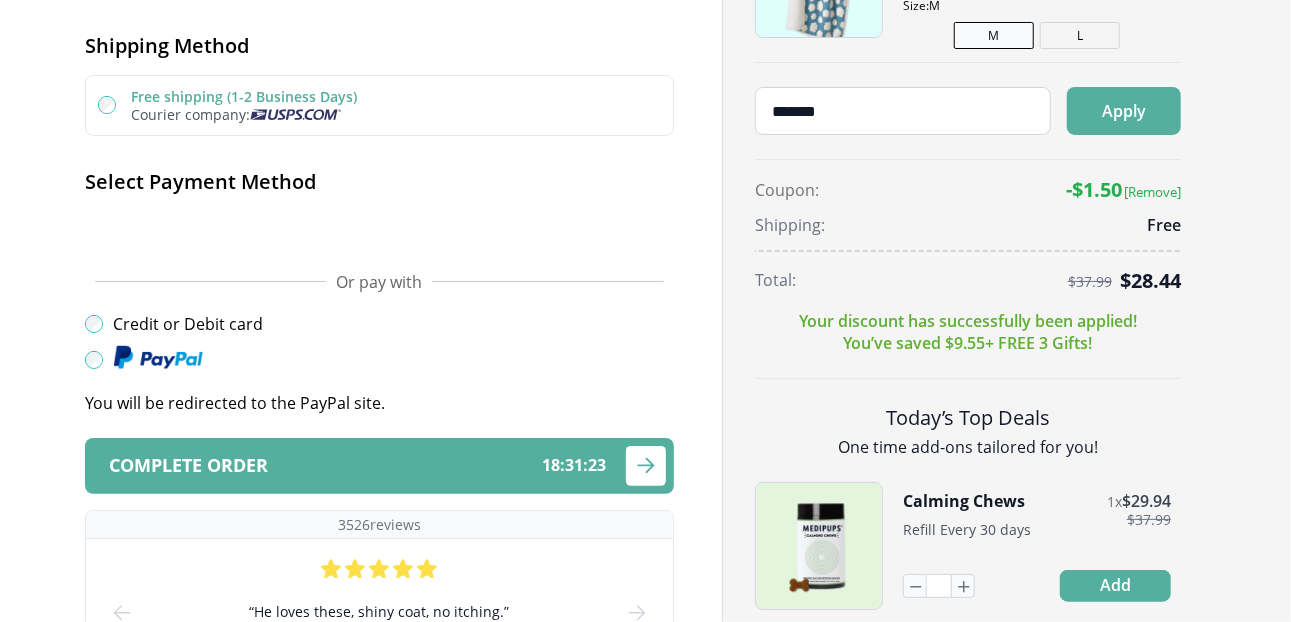 scroll, scrollTop: 600, scrollLeft: 0, axis: vertical 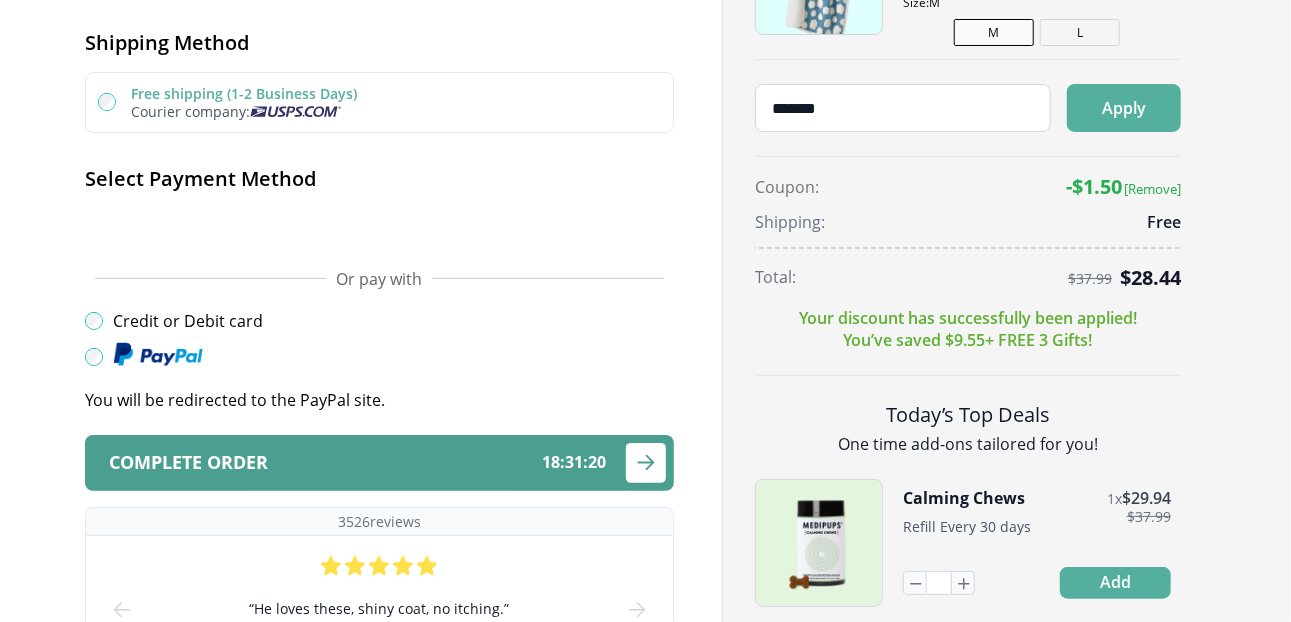 click on "Complete order 18 : 31 : 20" at bounding box center (379, 463) 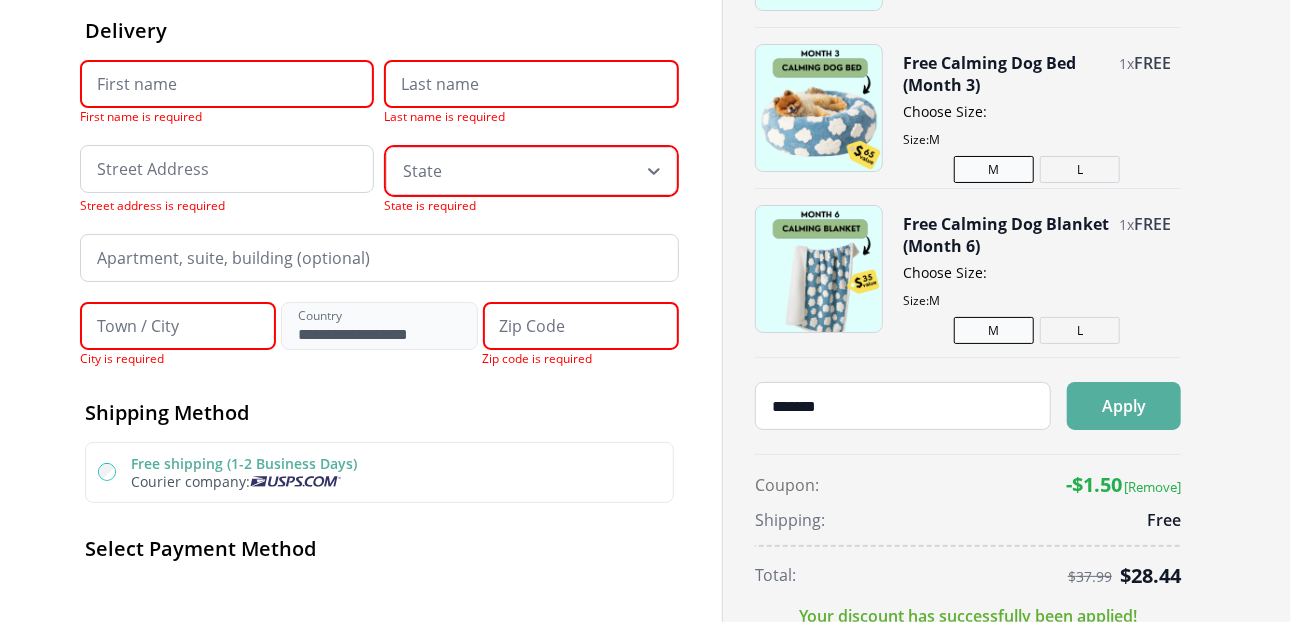 scroll, scrollTop: 0, scrollLeft: 0, axis: both 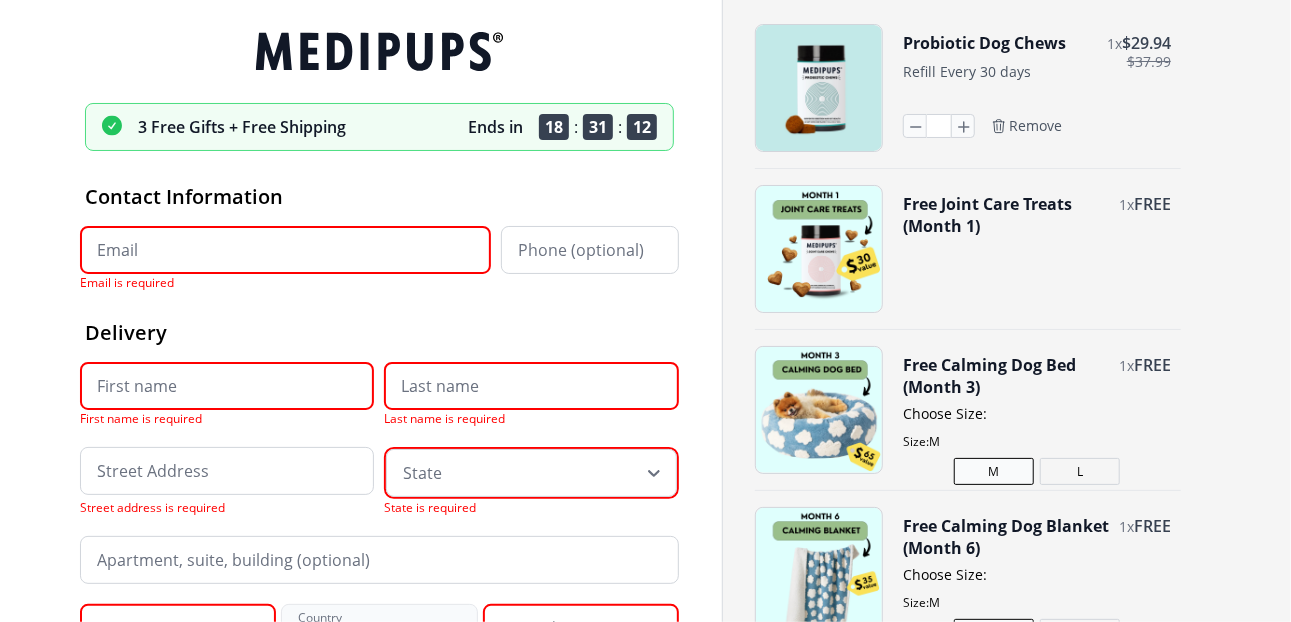 click on "Email" at bounding box center [285, 250] 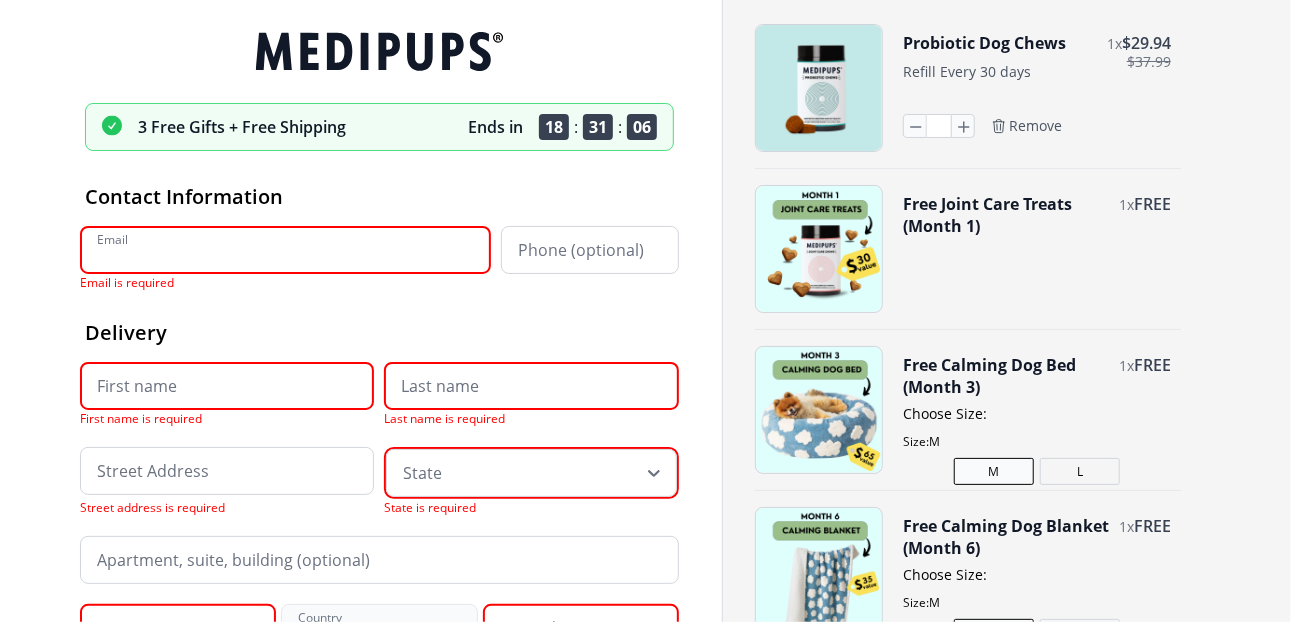 type on "**********" 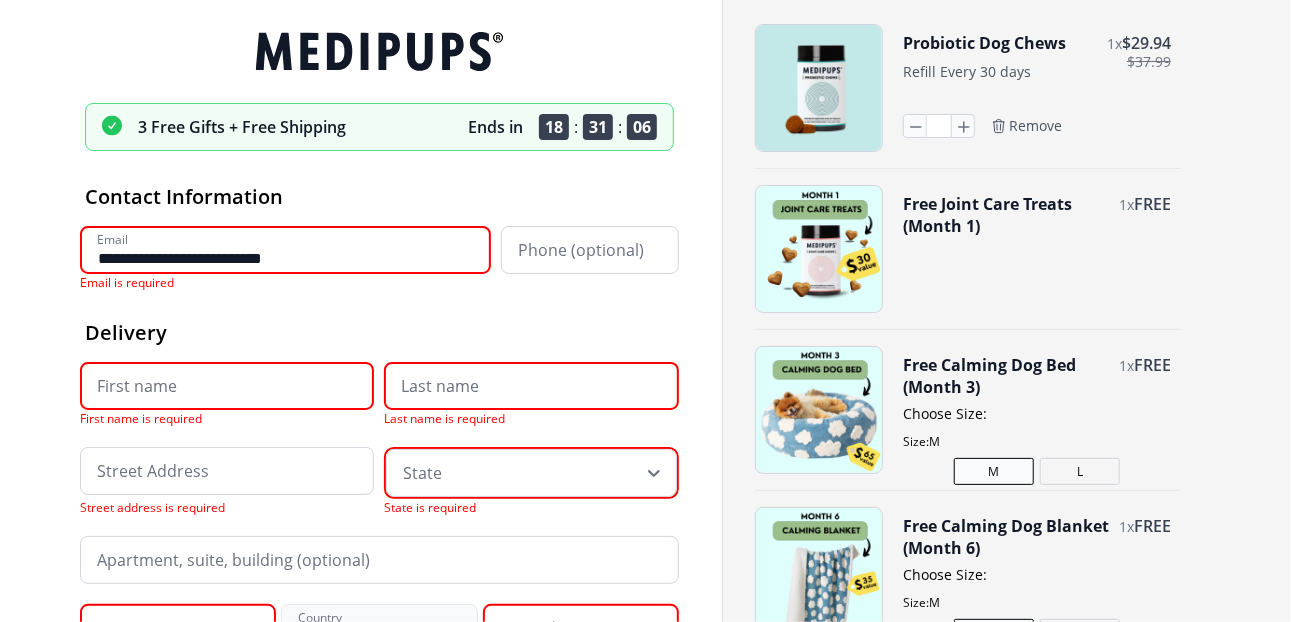 type on "**********" 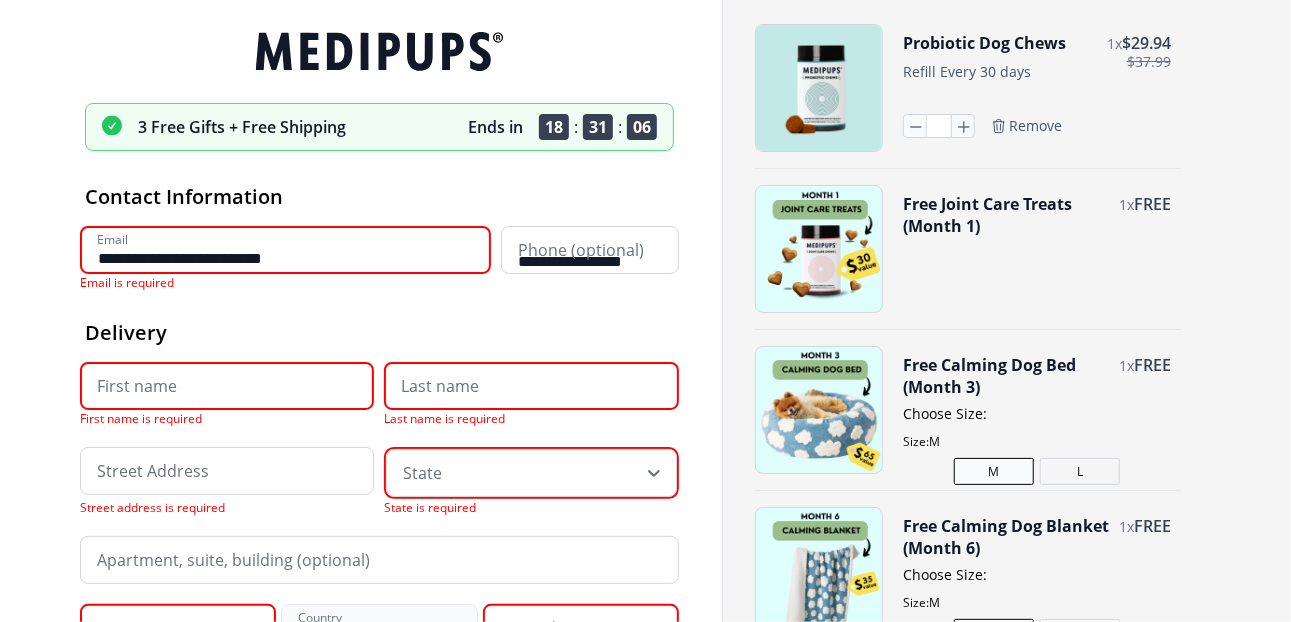 type on "*****" 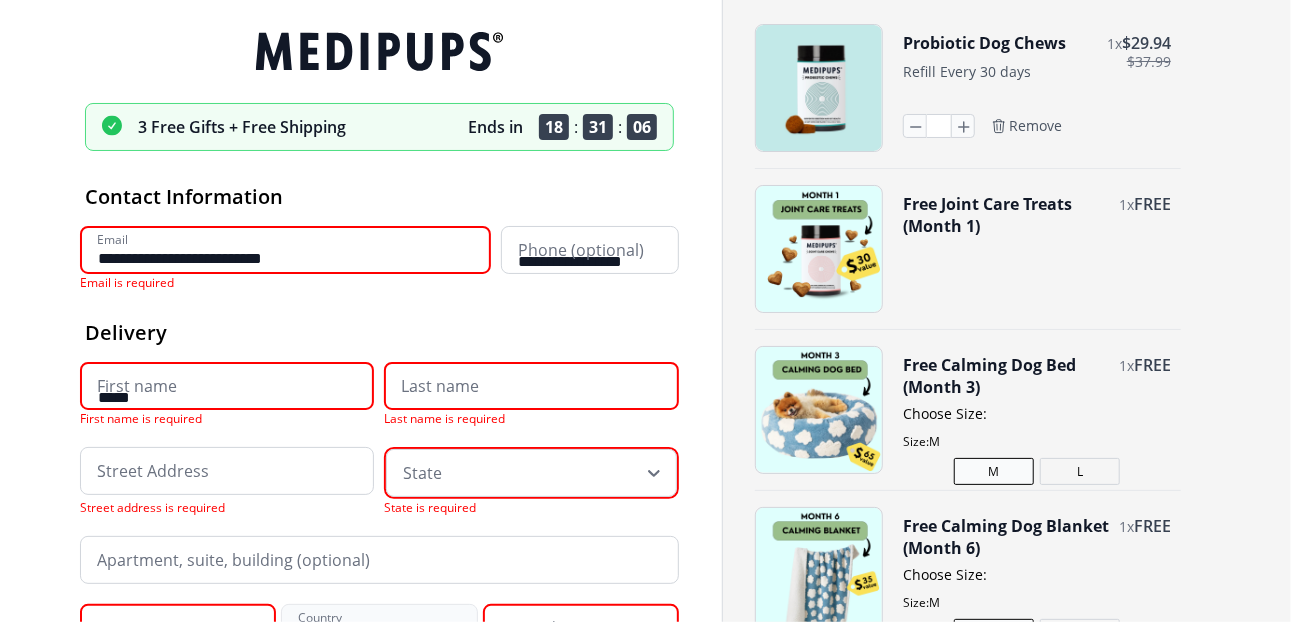 type on "******" 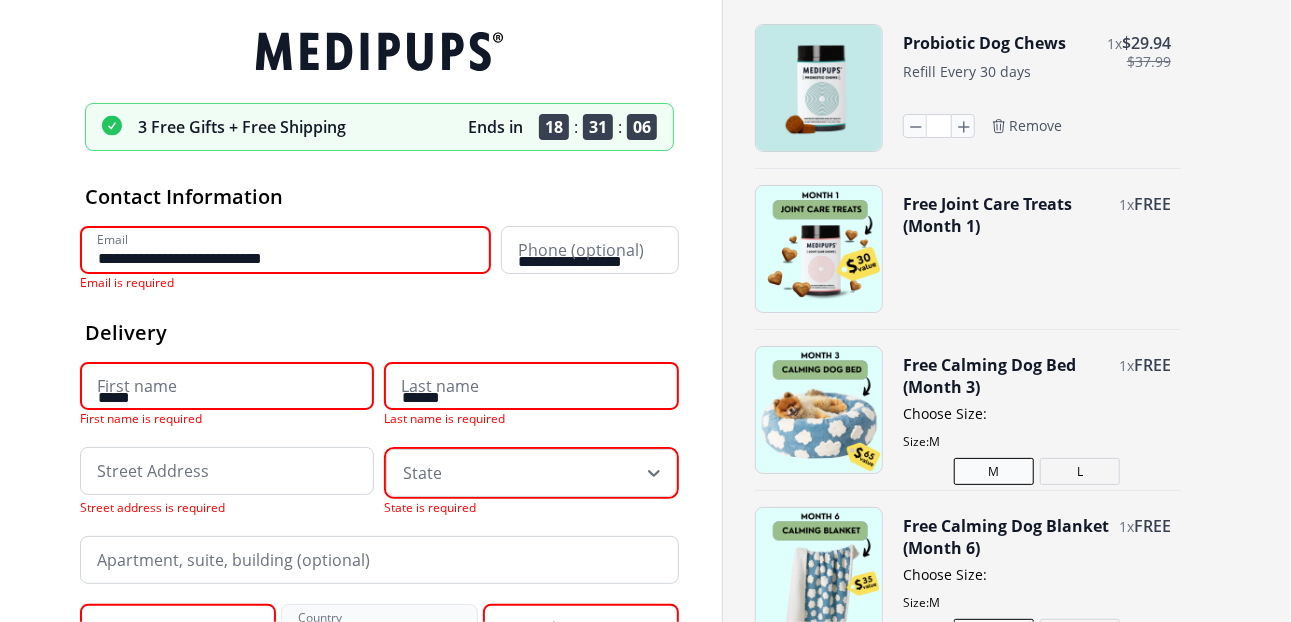type on "**********" 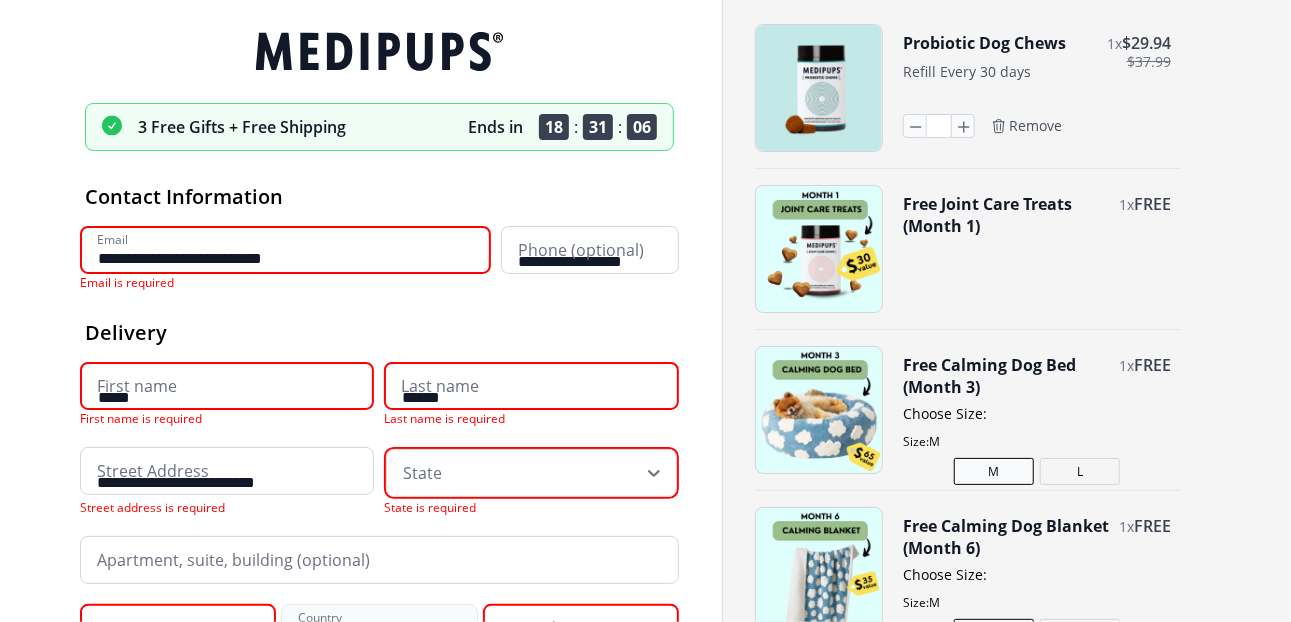 type on "********" 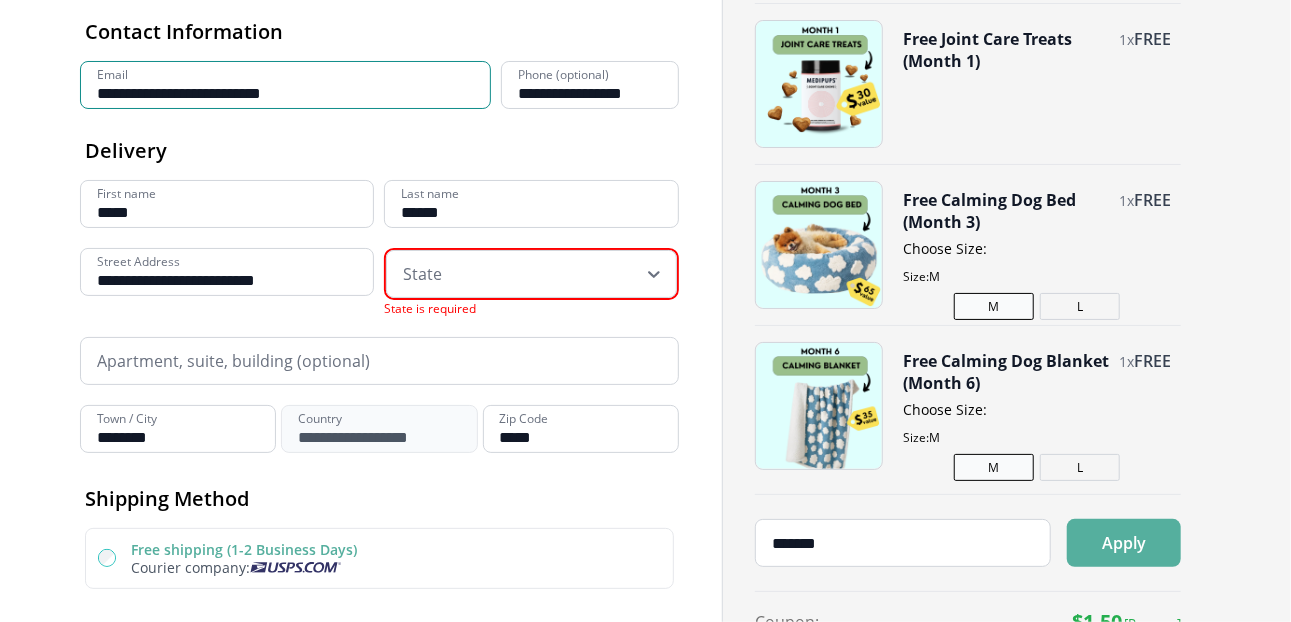 scroll, scrollTop: 200, scrollLeft: 0, axis: vertical 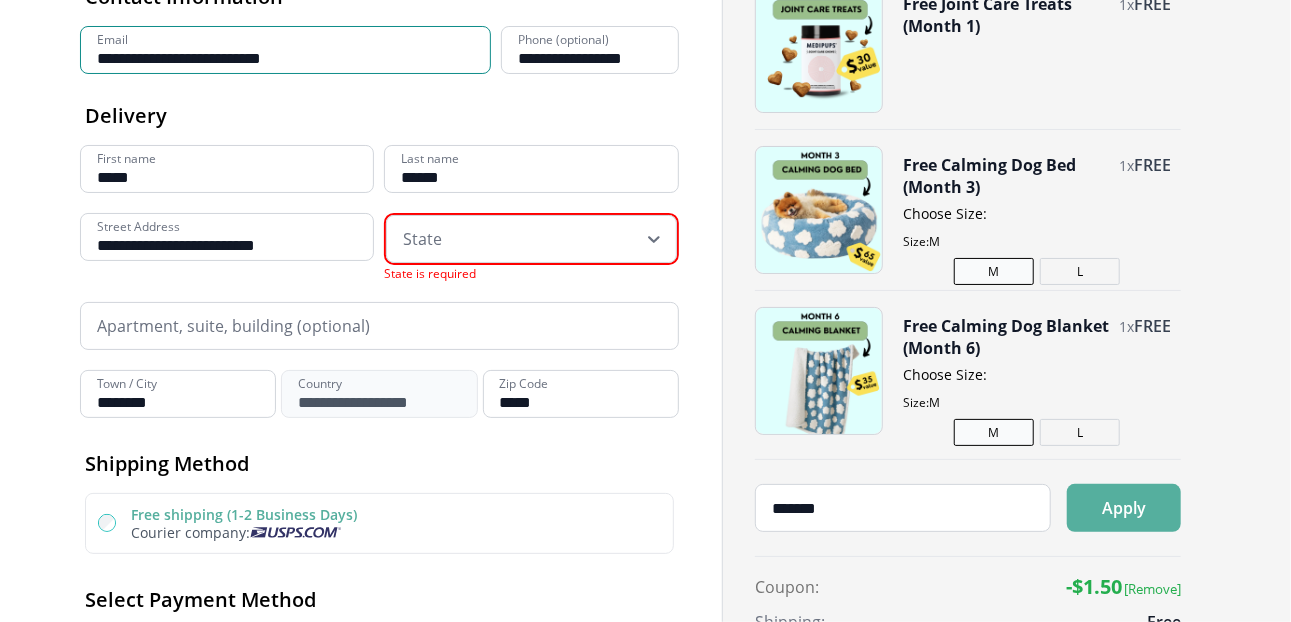 click 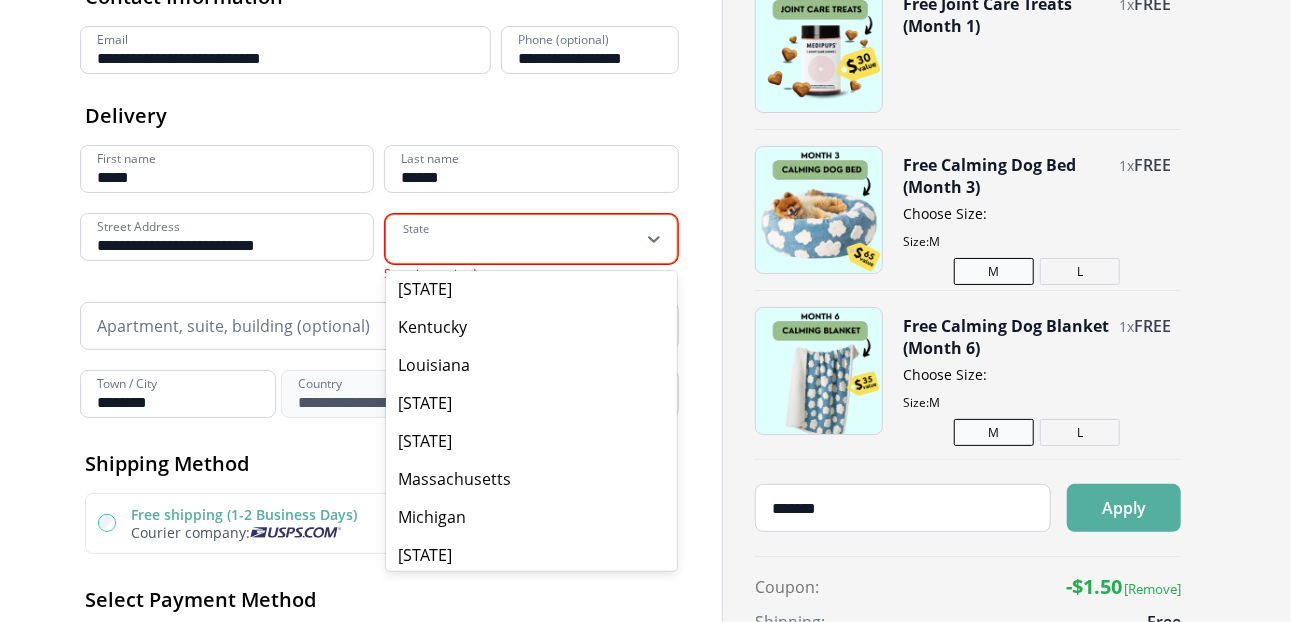 scroll, scrollTop: 700, scrollLeft: 0, axis: vertical 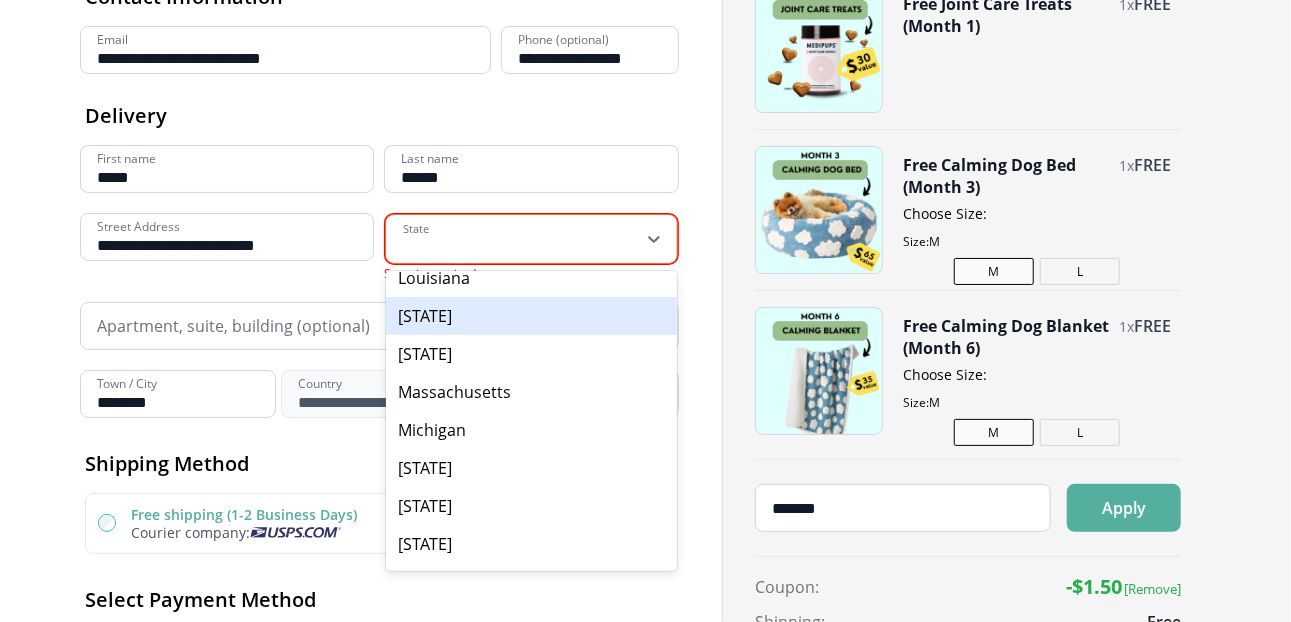 click on "[STATE]" at bounding box center [531, 316] 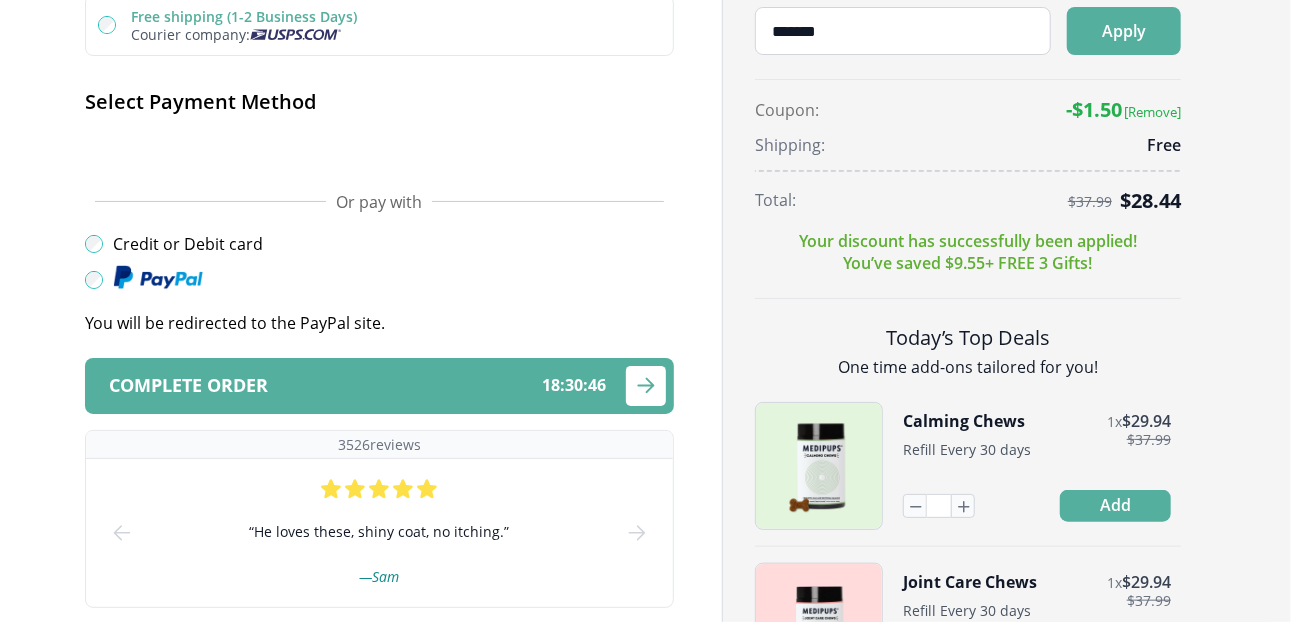 scroll, scrollTop: 700, scrollLeft: 0, axis: vertical 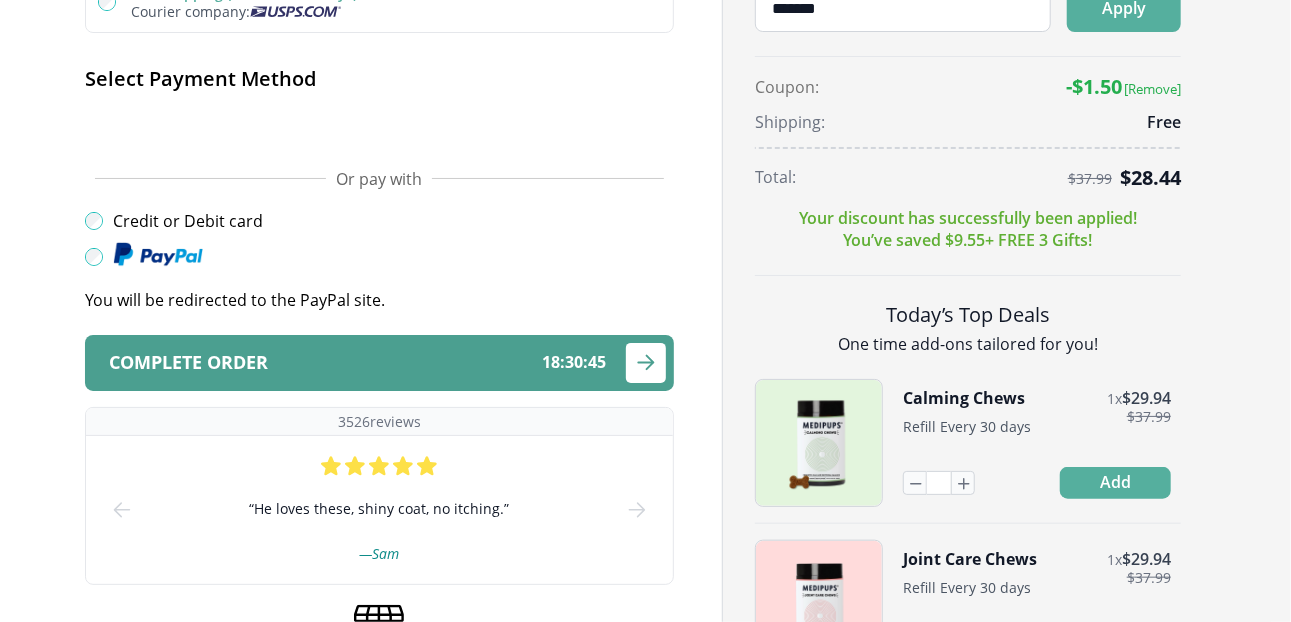 click on "Complete order 18 : 30 : 45" at bounding box center [379, 363] 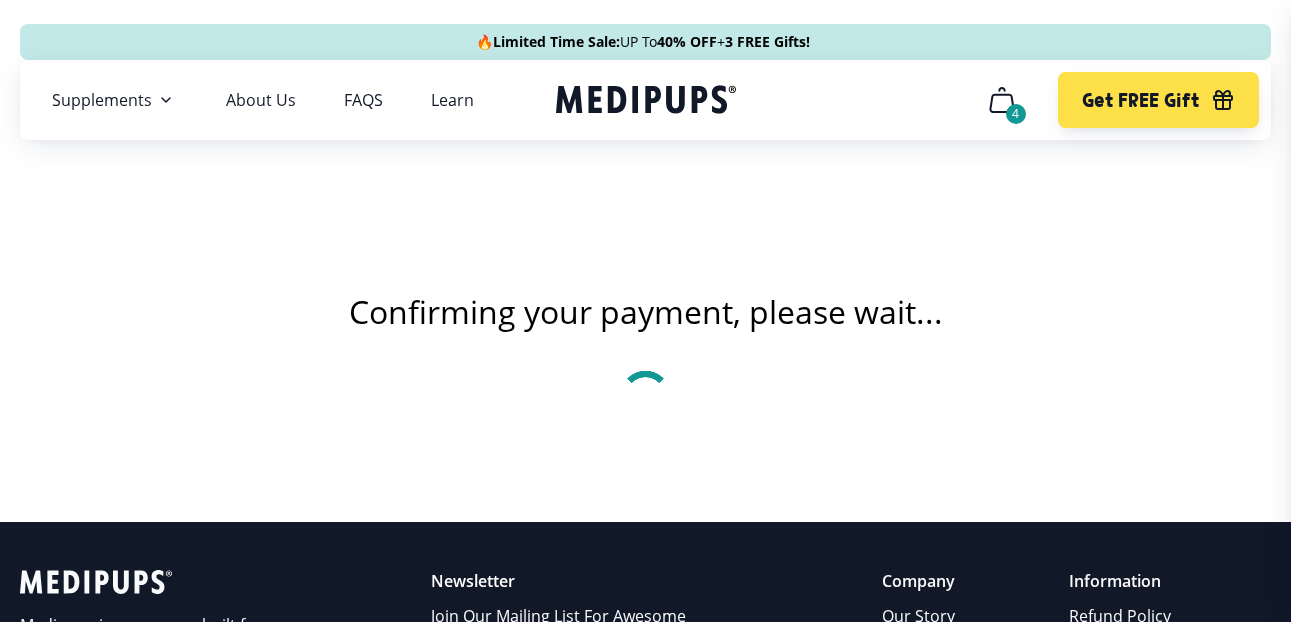 scroll, scrollTop: 0, scrollLeft: 0, axis: both 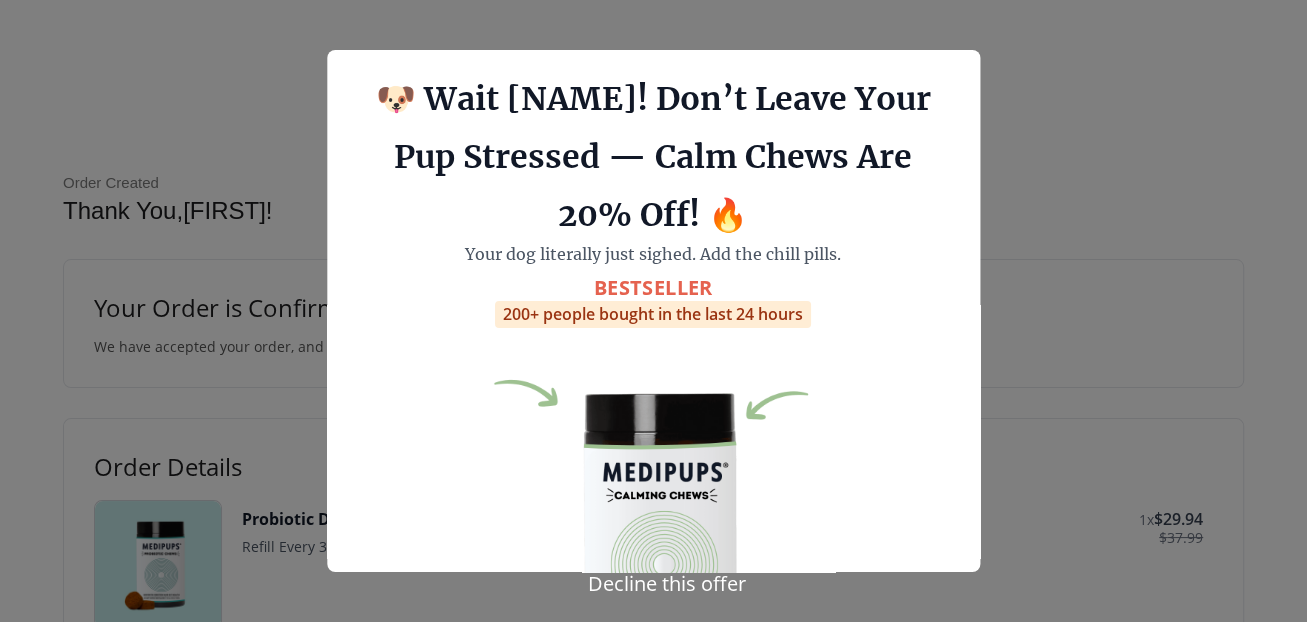 click on "Decline this offer" at bounding box center [667, 583] 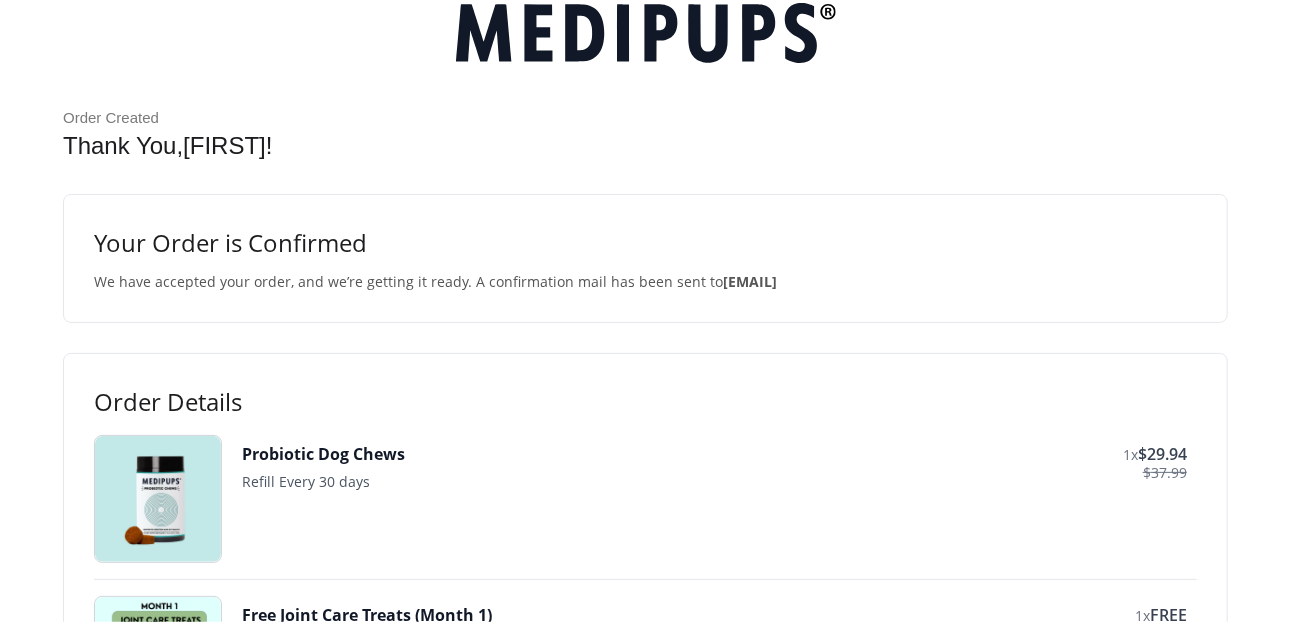 scroll, scrollTop: 100, scrollLeft: 0, axis: vertical 